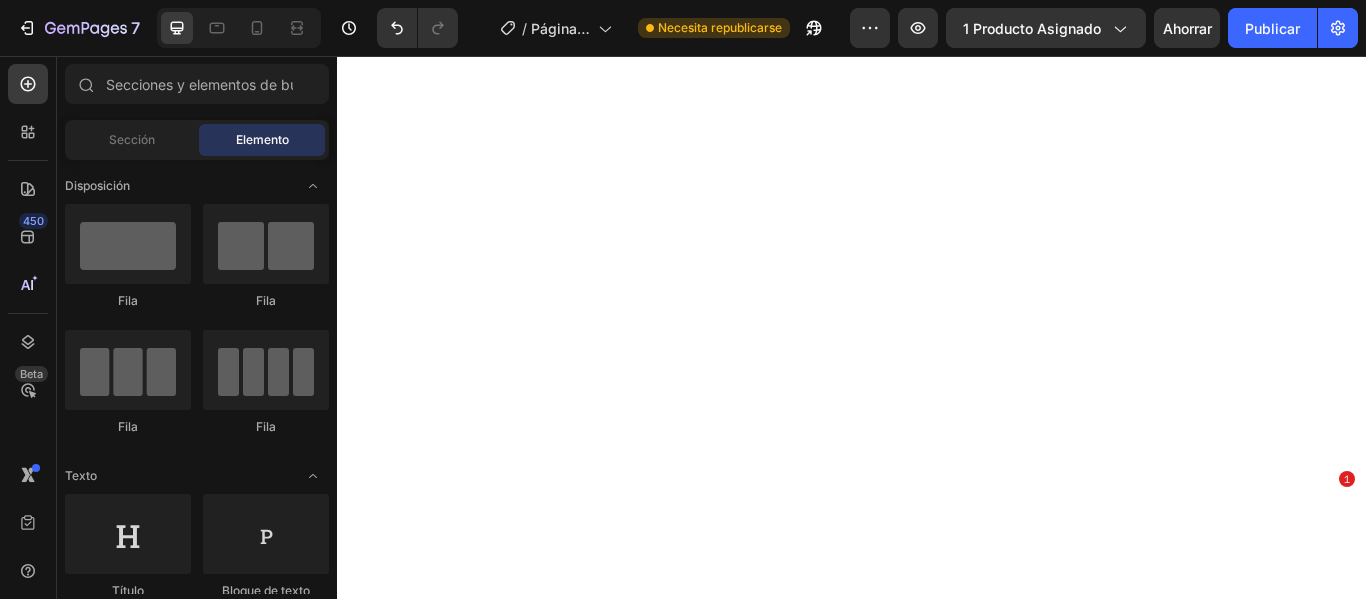 scroll, scrollTop: 0, scrollLeft: 0, axis: both 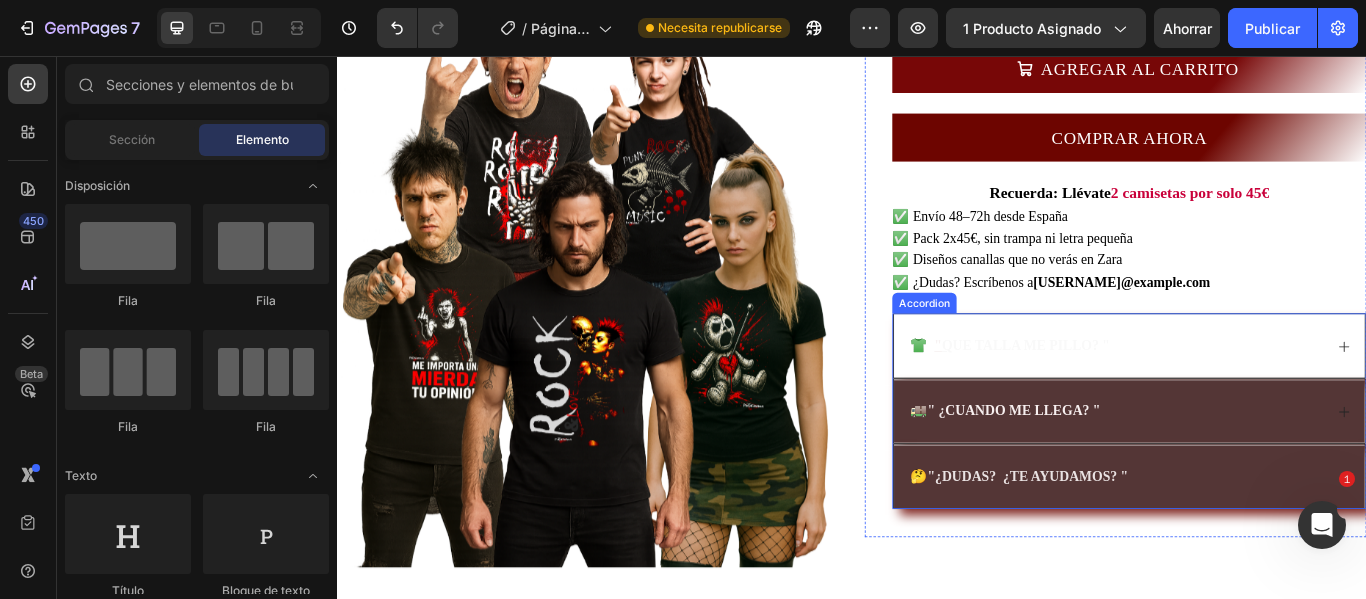 click on "👕     " Q UE TALLA ME PILLO? "" at bounding box center [1260, 394] 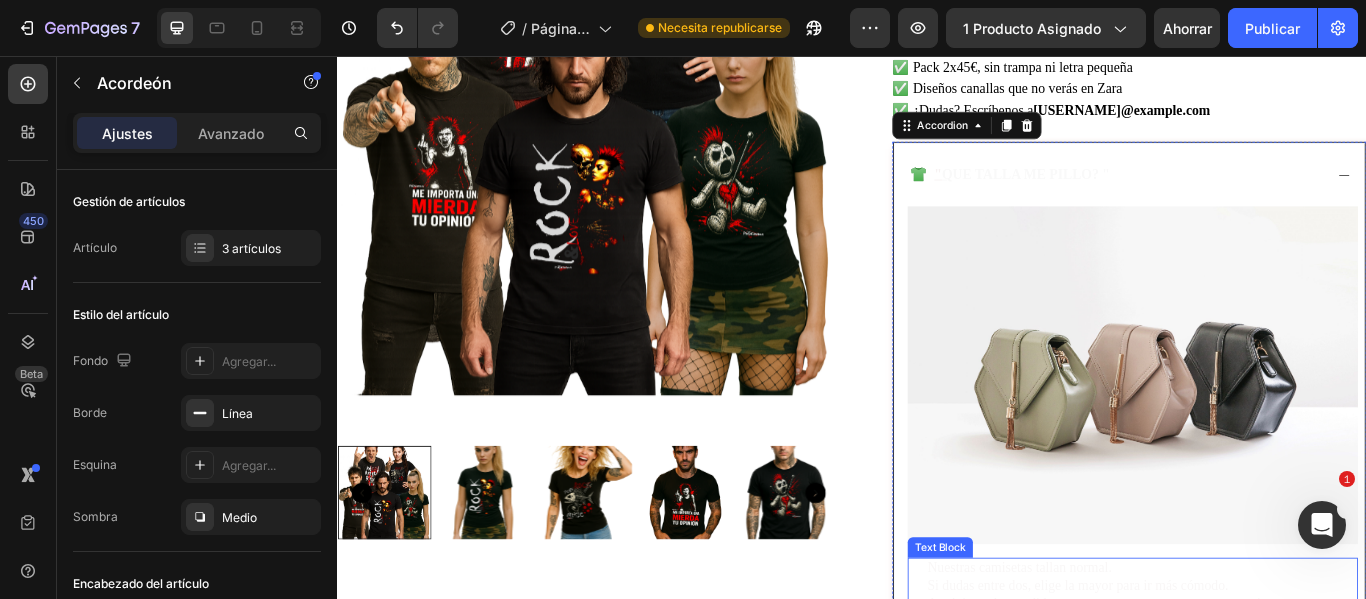 scroll, scrollTop: 400, scrollLeft: 0, axis: vertical 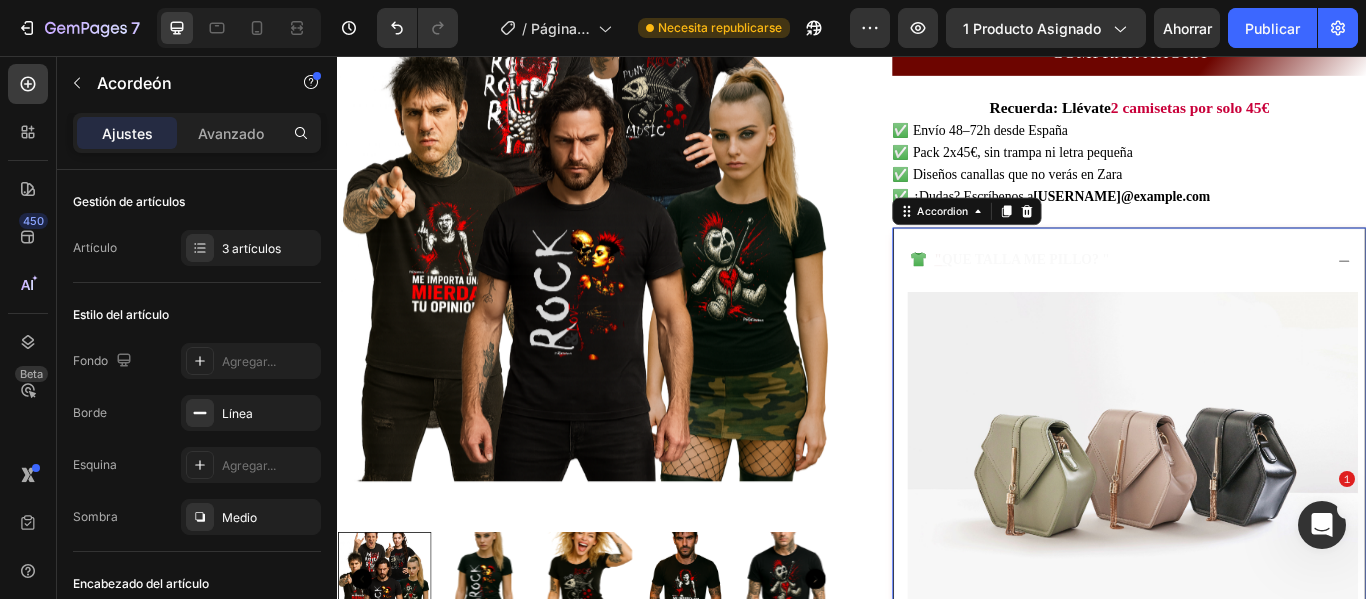 click on "👕     " Q UE TALLA ME PILLO? "" at bounding box center [1260, 294] 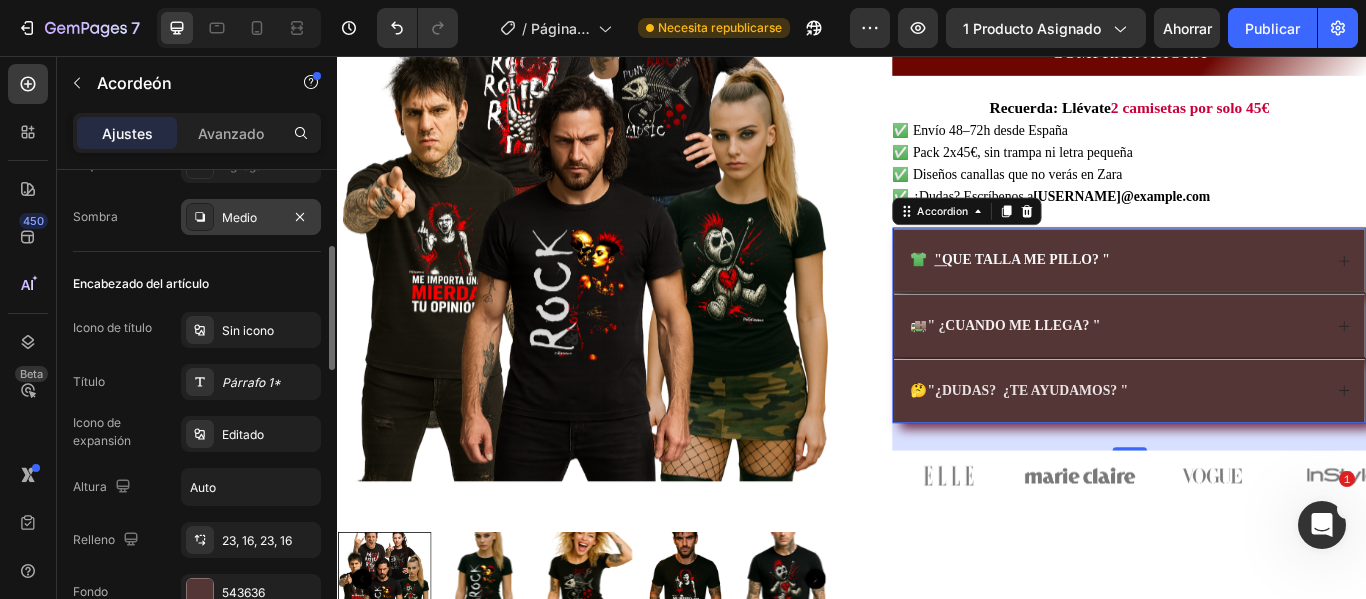 scroll, scrollTop: 500, scrollLeft: 0, axis: vertical 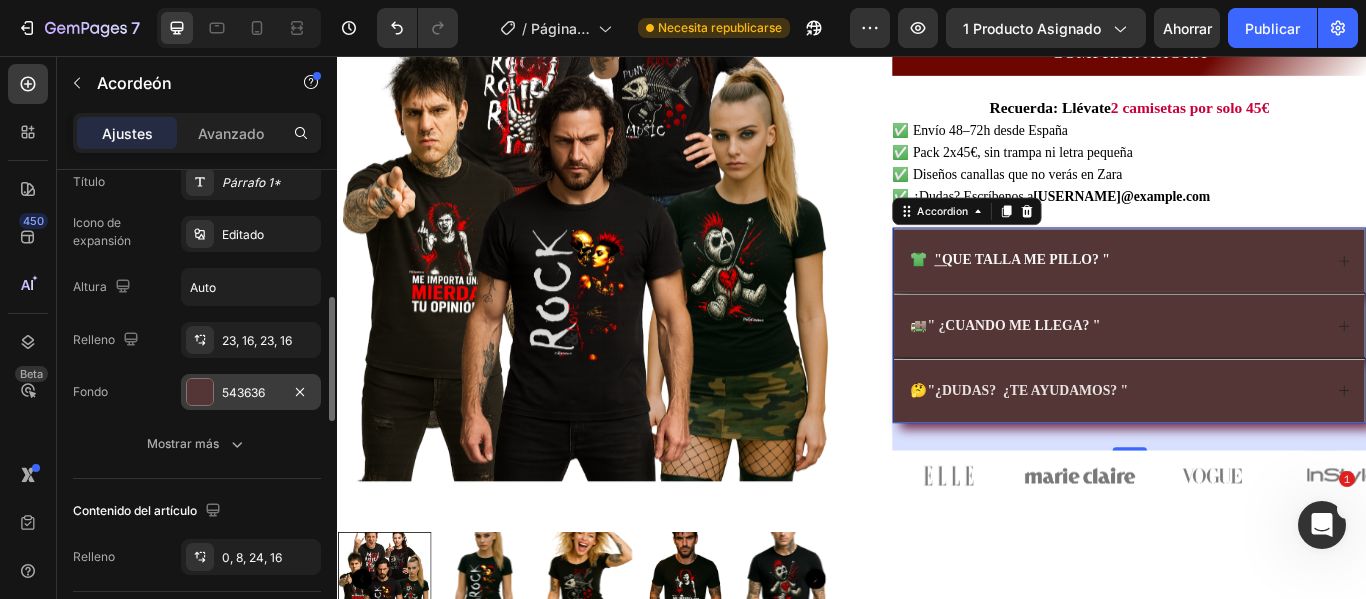 click at bounding box center (200, 392) 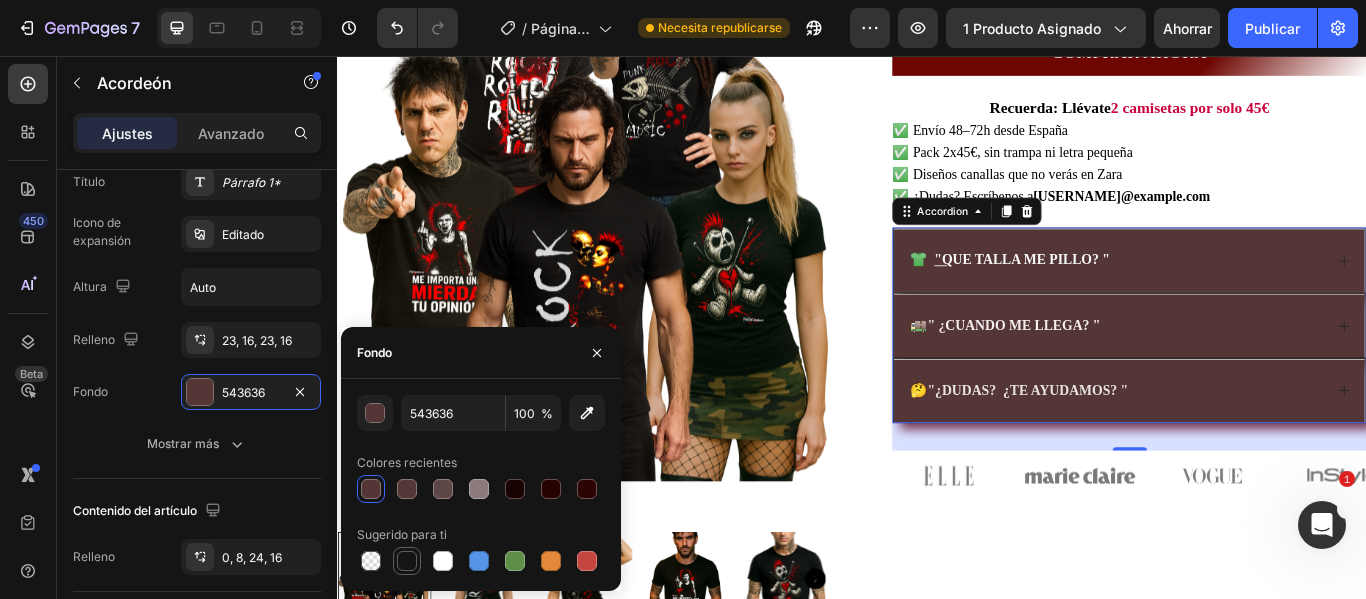 click at bounding box center (407, 561) 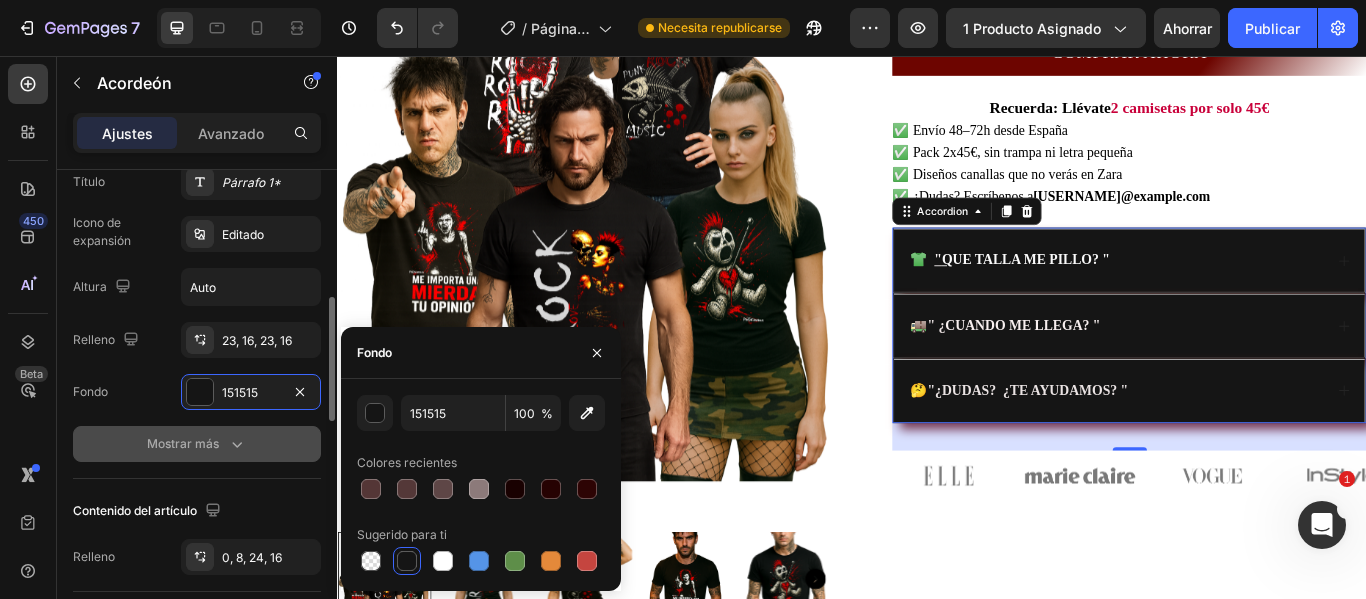 click on "Mostrar más" at bounding box center [197, 444] 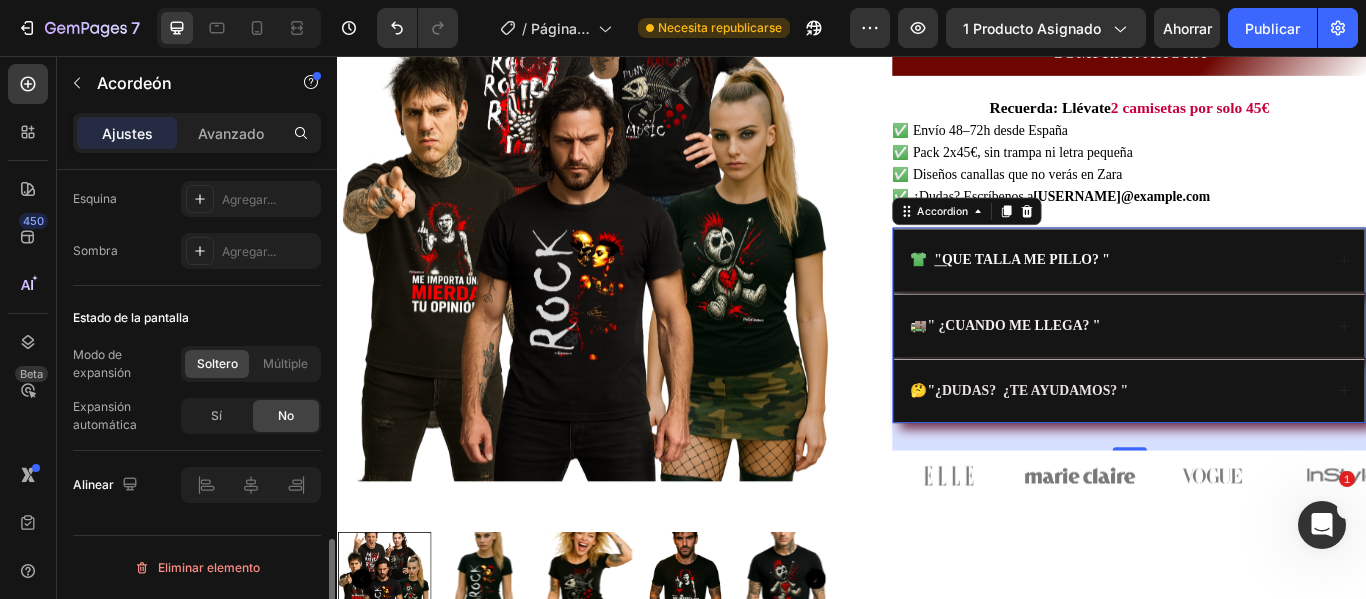 scroll, scrollTop: 1322, scrollLeft: 0, axis: vertical 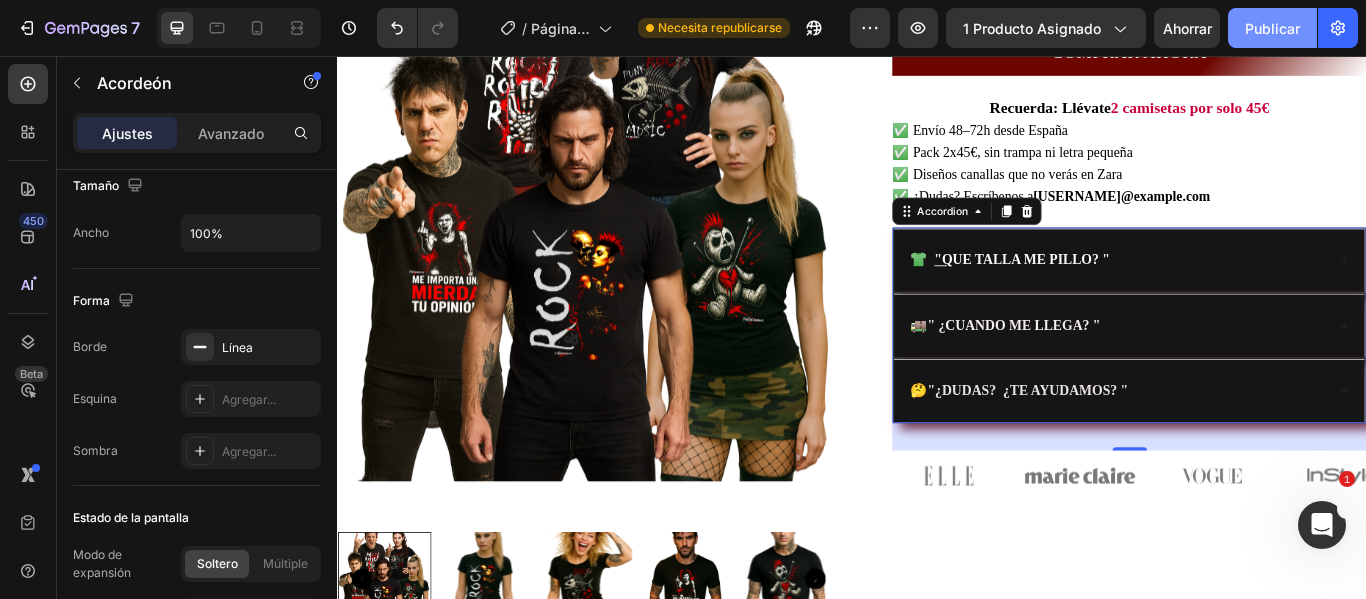 click on "Publicar" at bounding box center [1272, 28] 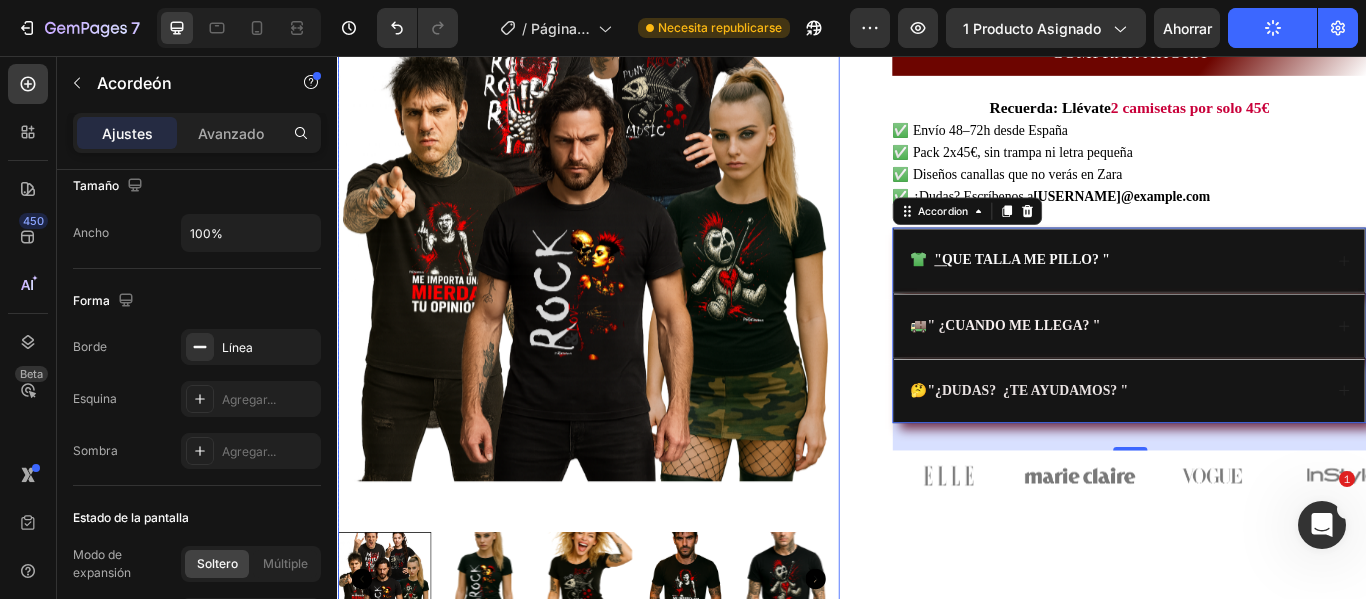scroll, scrollTop: 200, scrollLeft: 0, axis: vertical 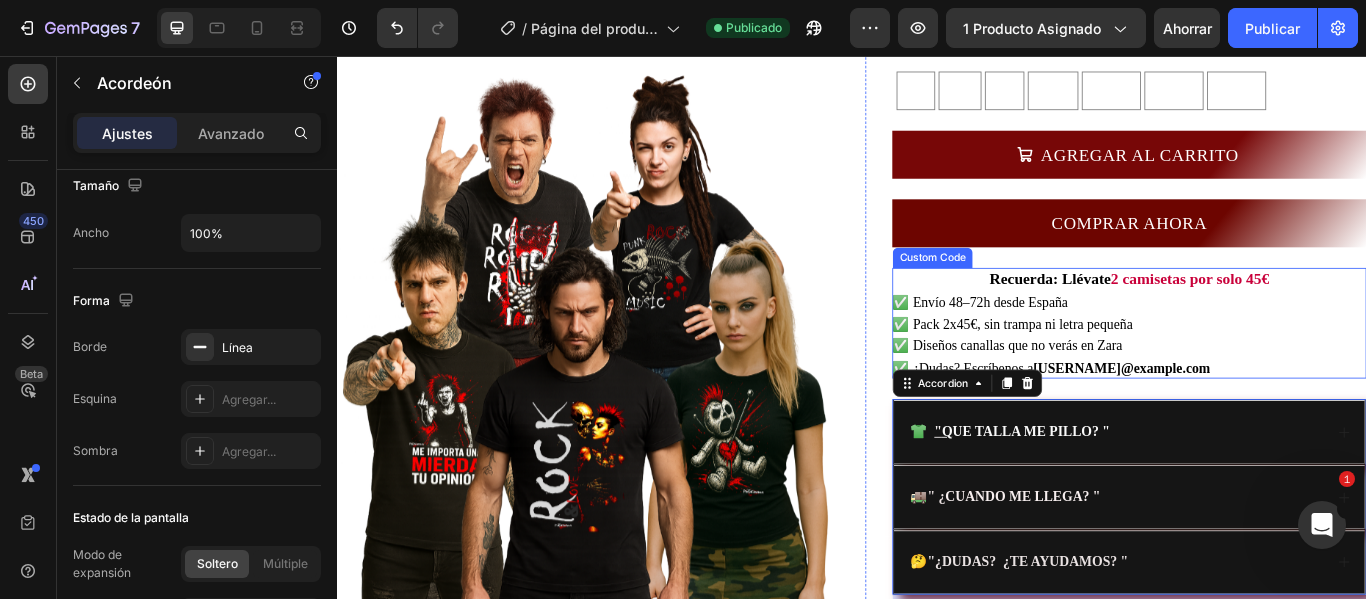 click on "✅ Pack 2x45€, sin trampa ni letra pequeña" at bounding box center (1260, 369) 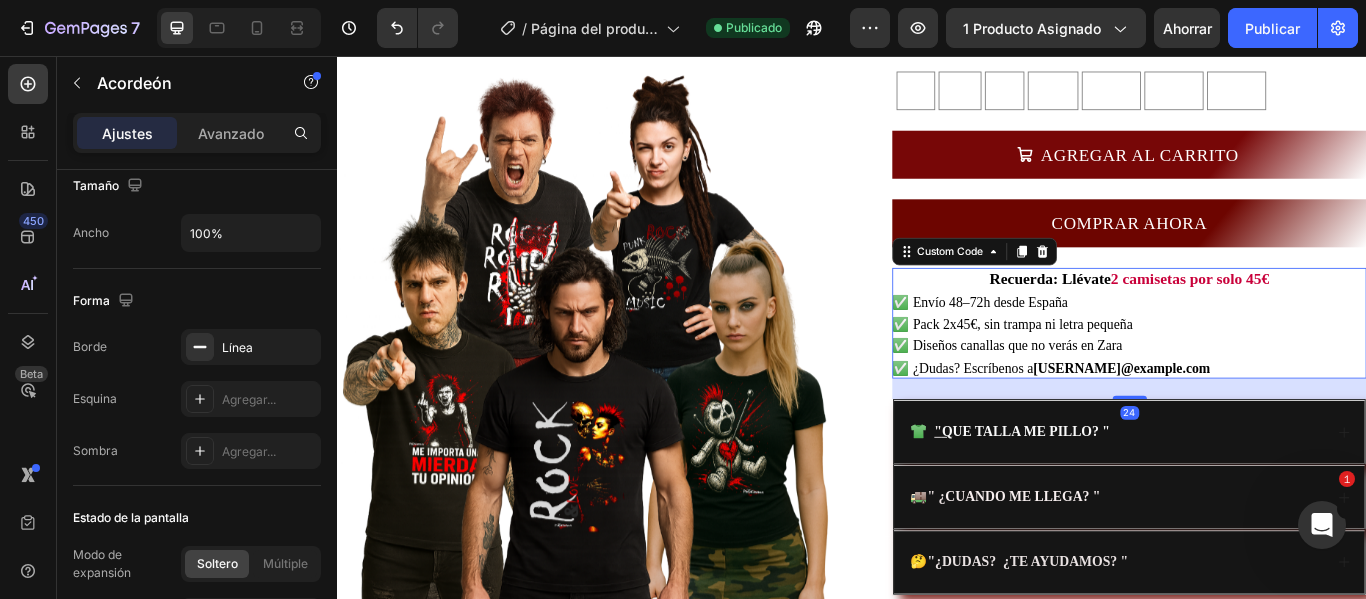 scroll, scrollTop: 0, scrollLeft: 0, axis: both 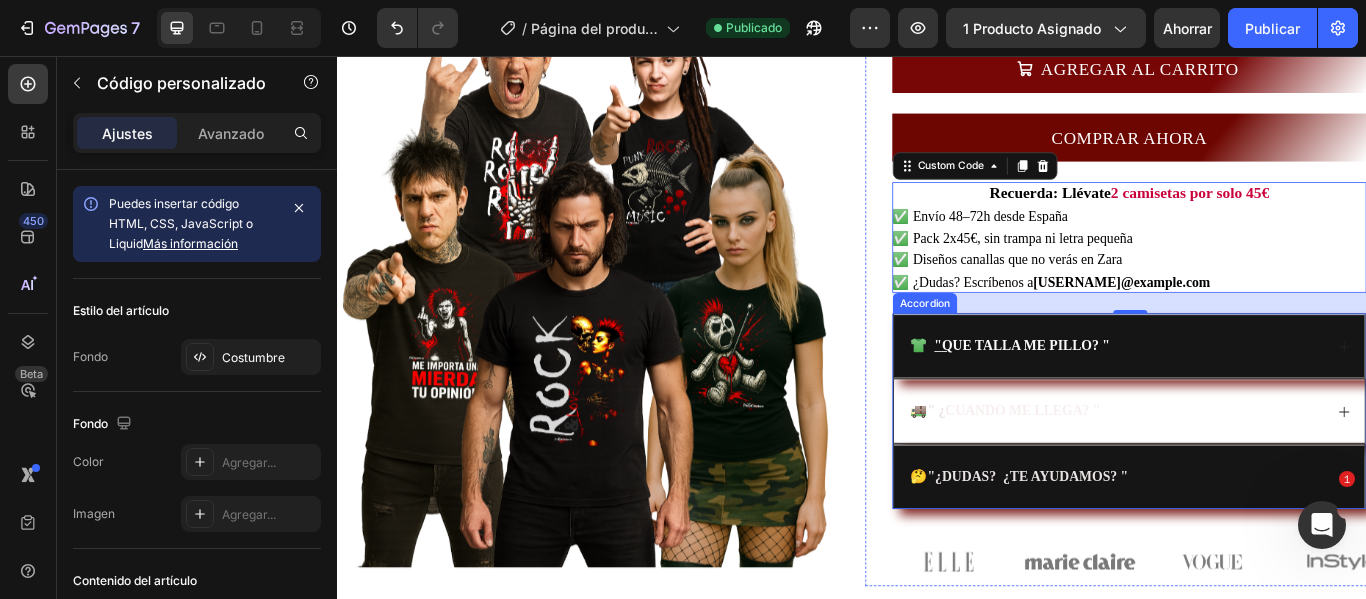 click on "🤔  "¿DUDAS?  ¿TE AYUDAMOS? "" at bounding box center [1260, 546] 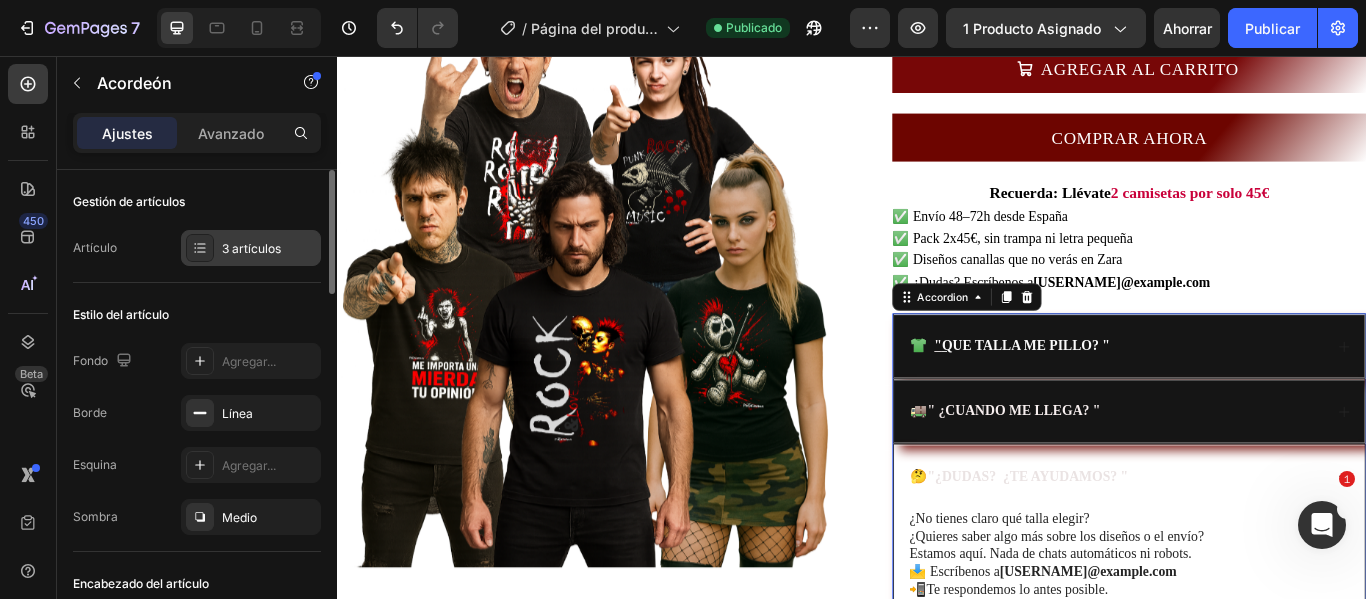 click on "3 artículos" at bounding box center (269, 249) 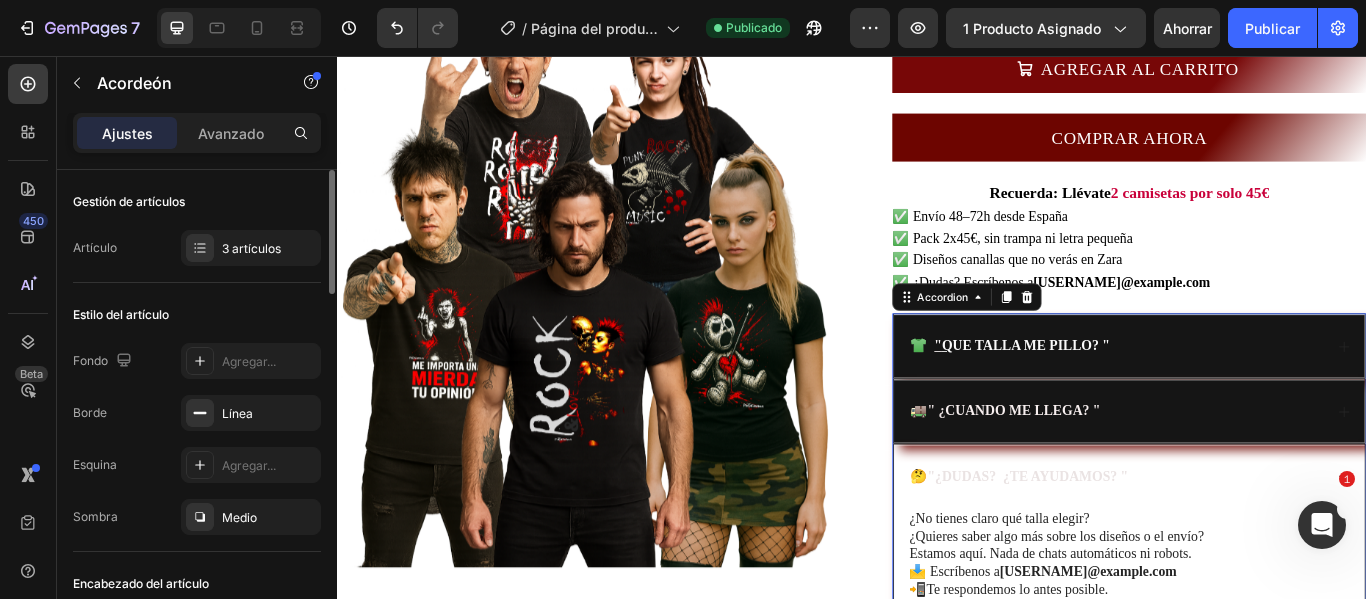 click on "Gestión de artículos Artículo 3 artículos" 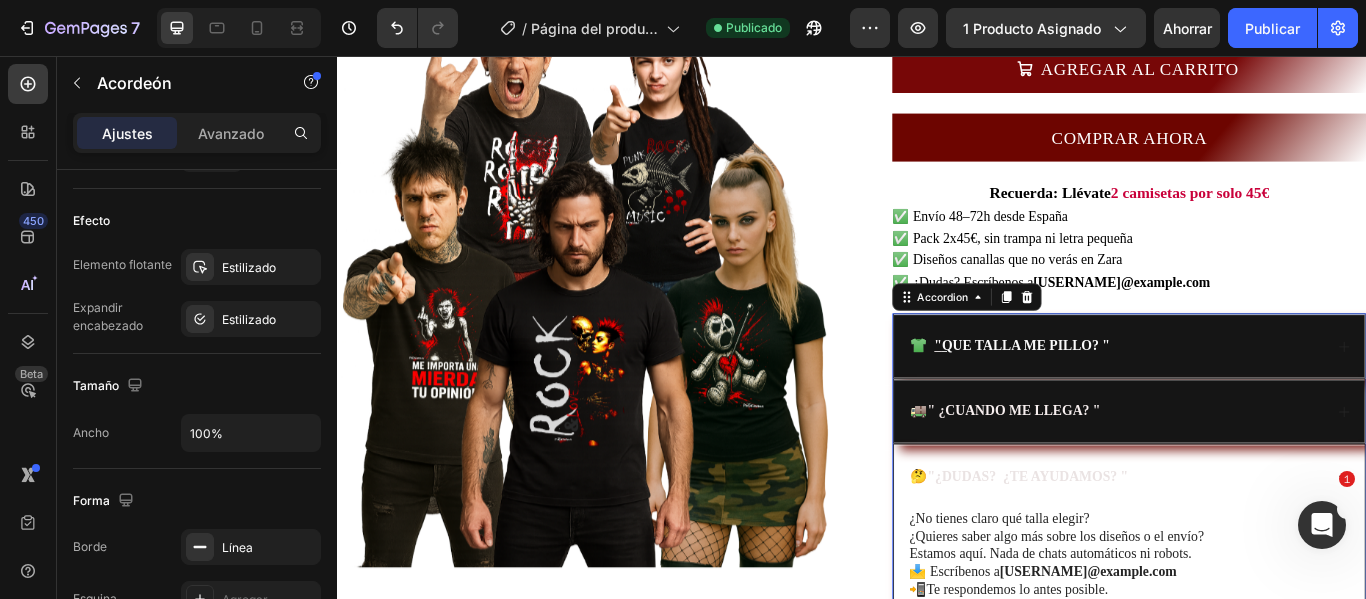 scroll, scrollTop: 618, scrollLeft: 0, axis: vertical 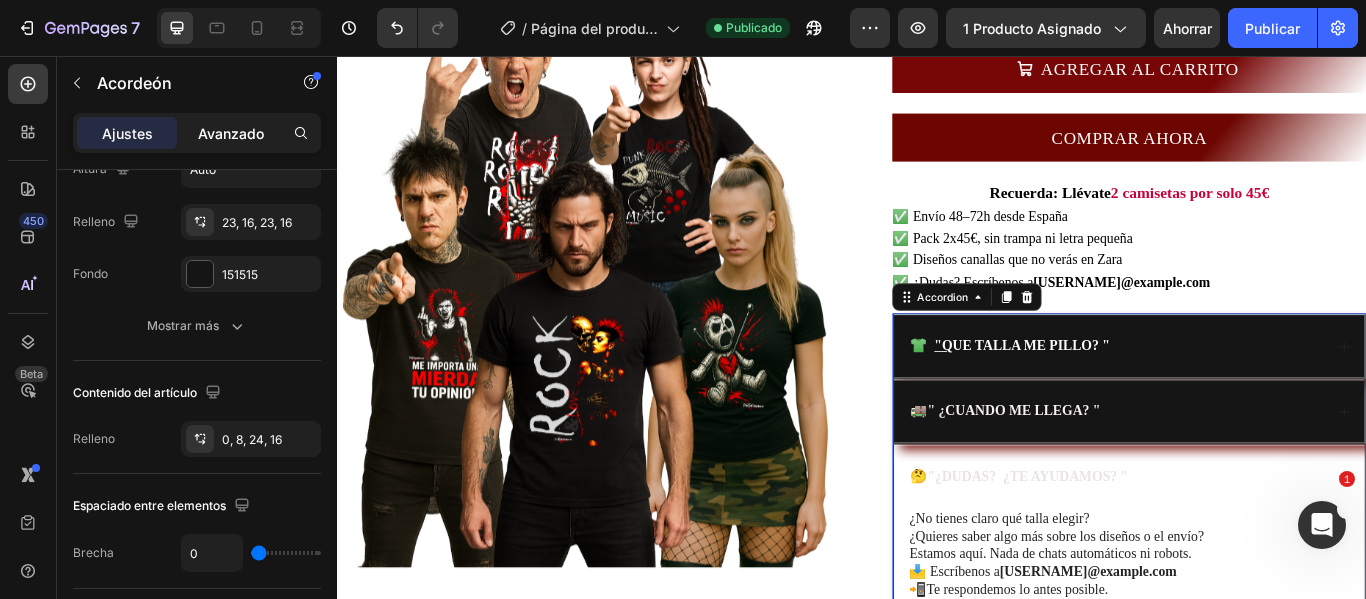 click on "Avanzado" at bounding box center (231, 133) 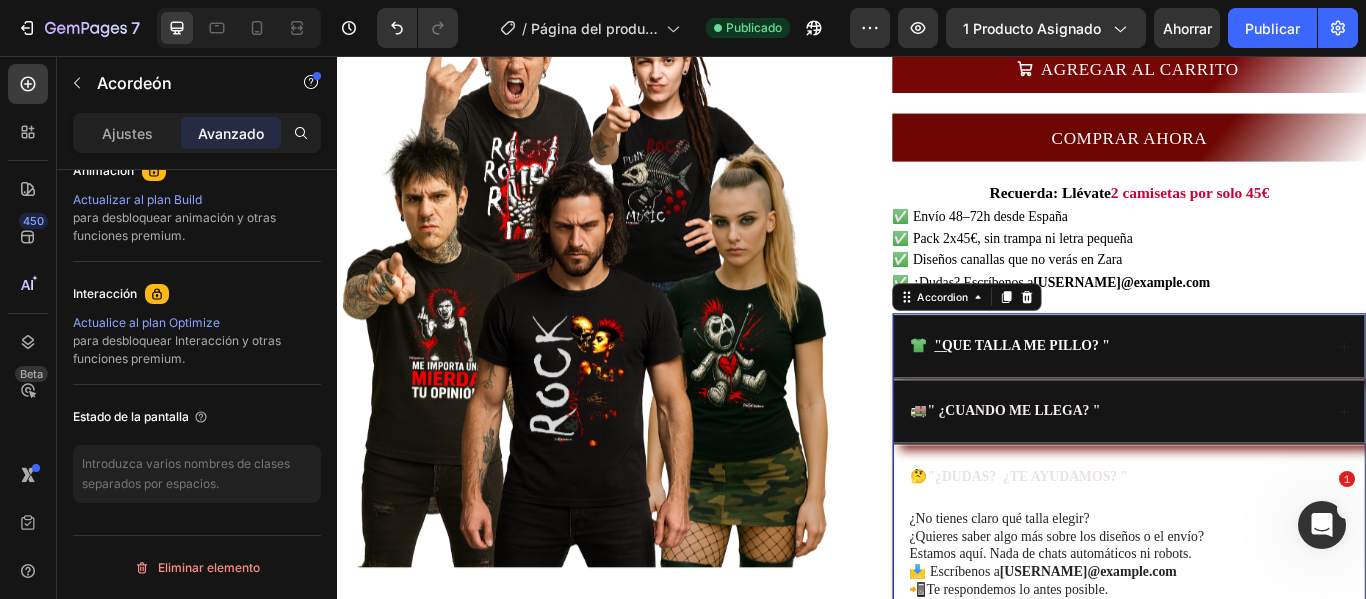 scroll, scrollTop: 502, scrollLeft: 0, axis: vertical 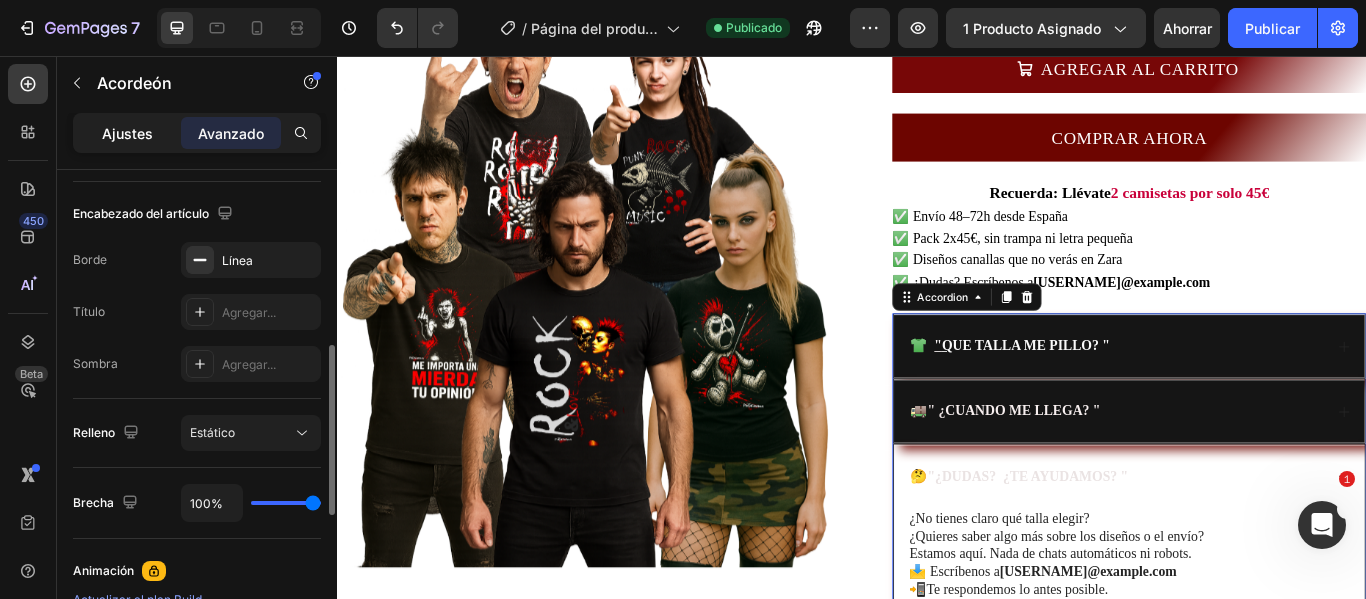click on "Ajustes" at bounding box center (127, 133) 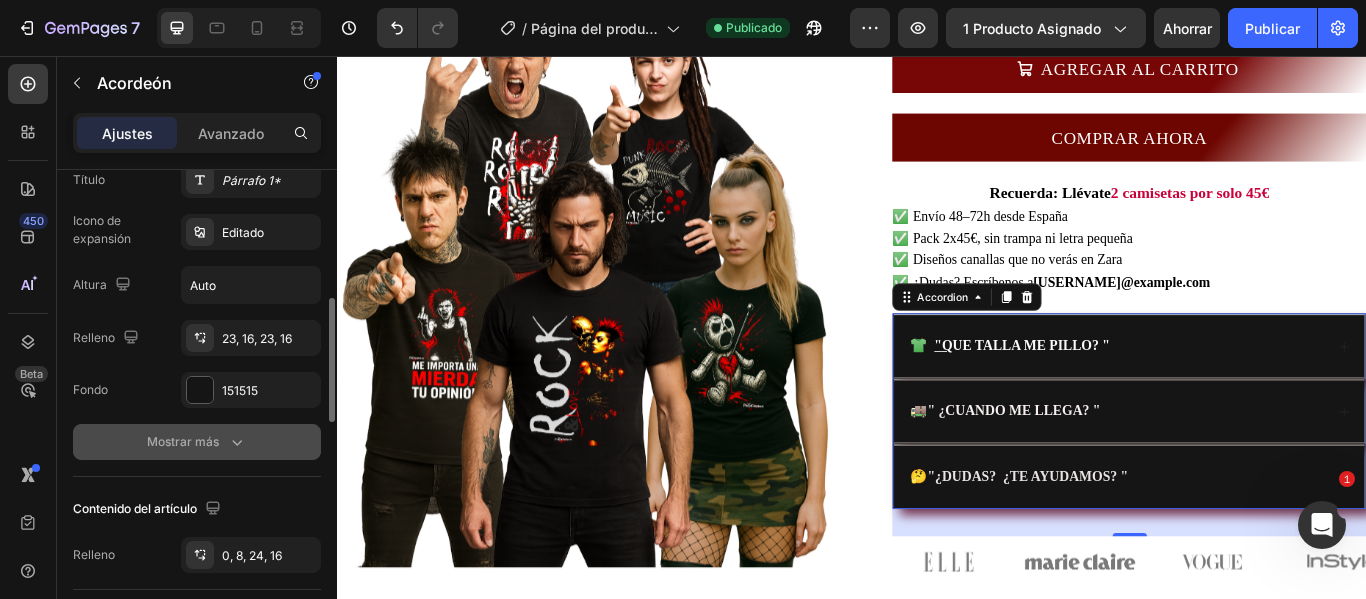 click on "Mostrar más" at bounding box center (197, 442) 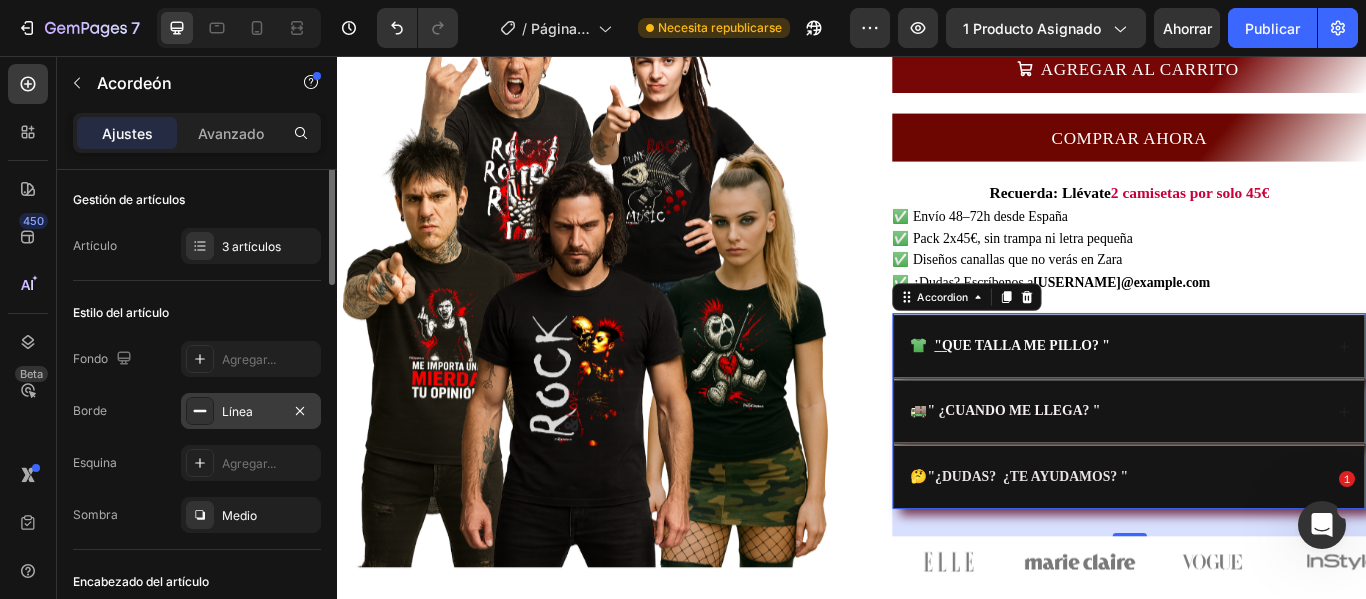 scroll, scrollTop: 0, scrollLeft: 0, axis: both 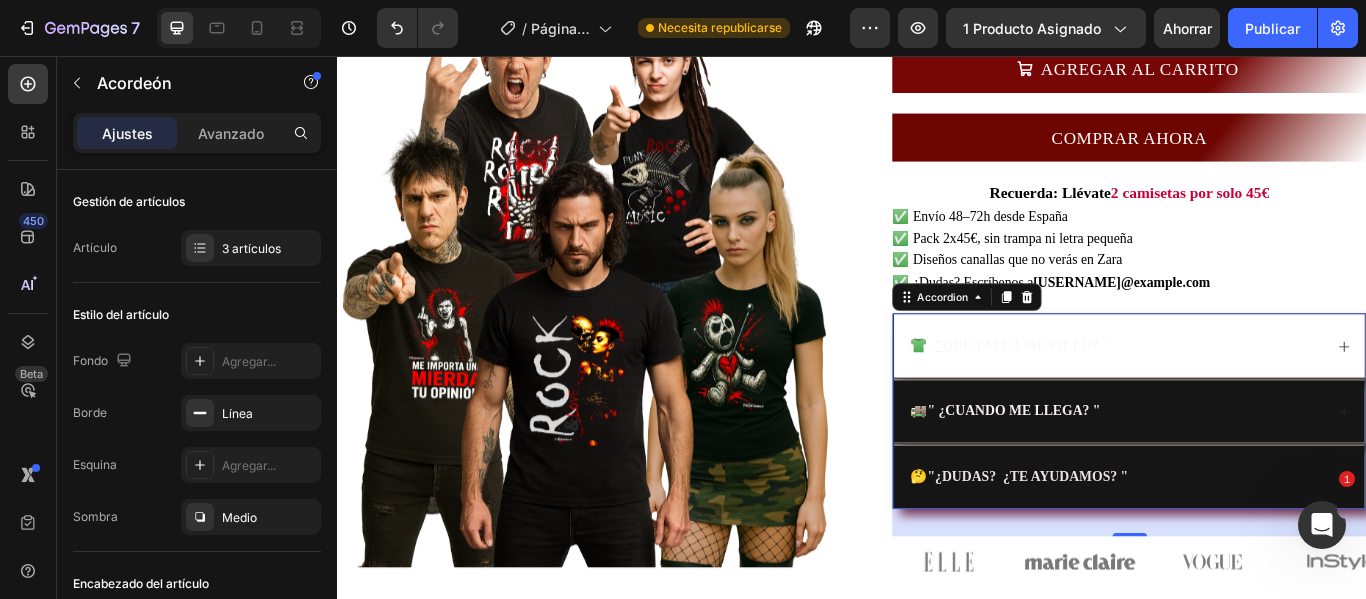 click 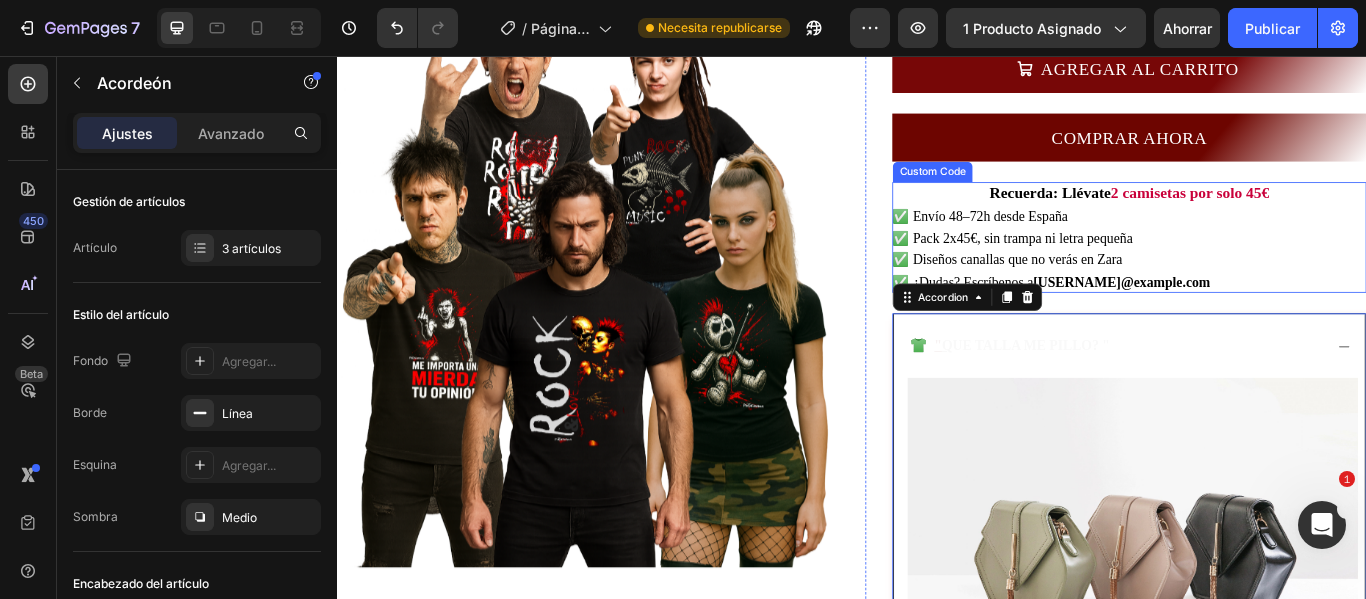 click on "✅ Diseños canallas que no verás en Zara" at bounding box center [1260, 294] 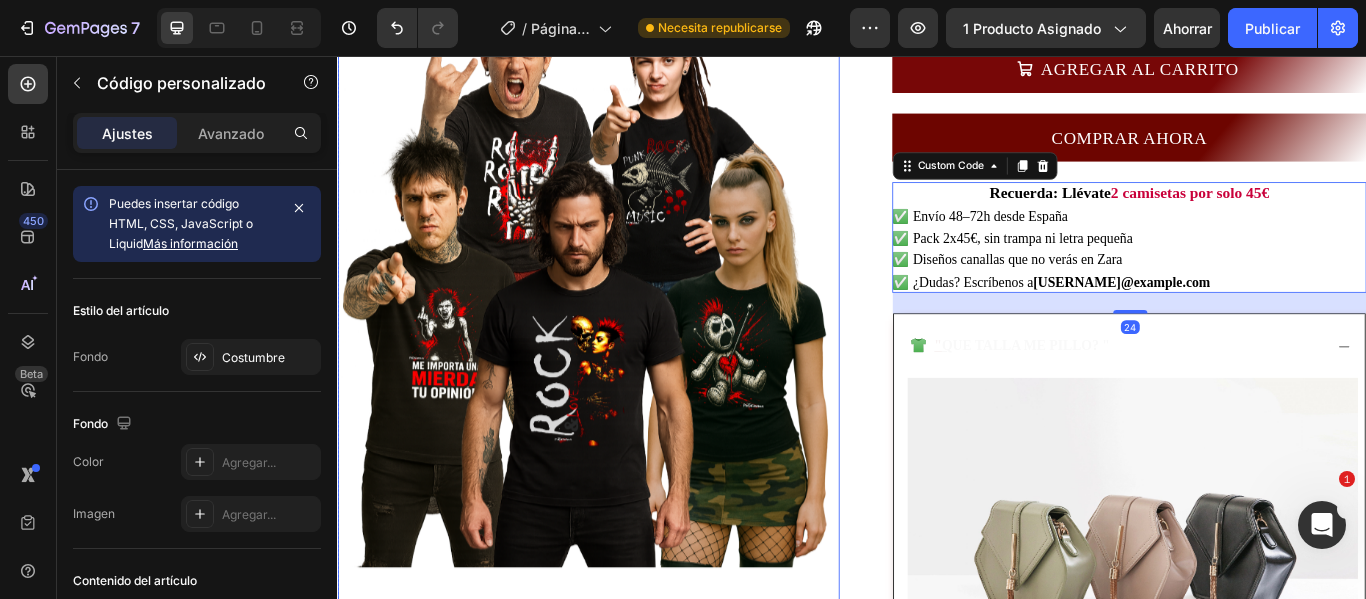 click at bounding box center (629, 313) 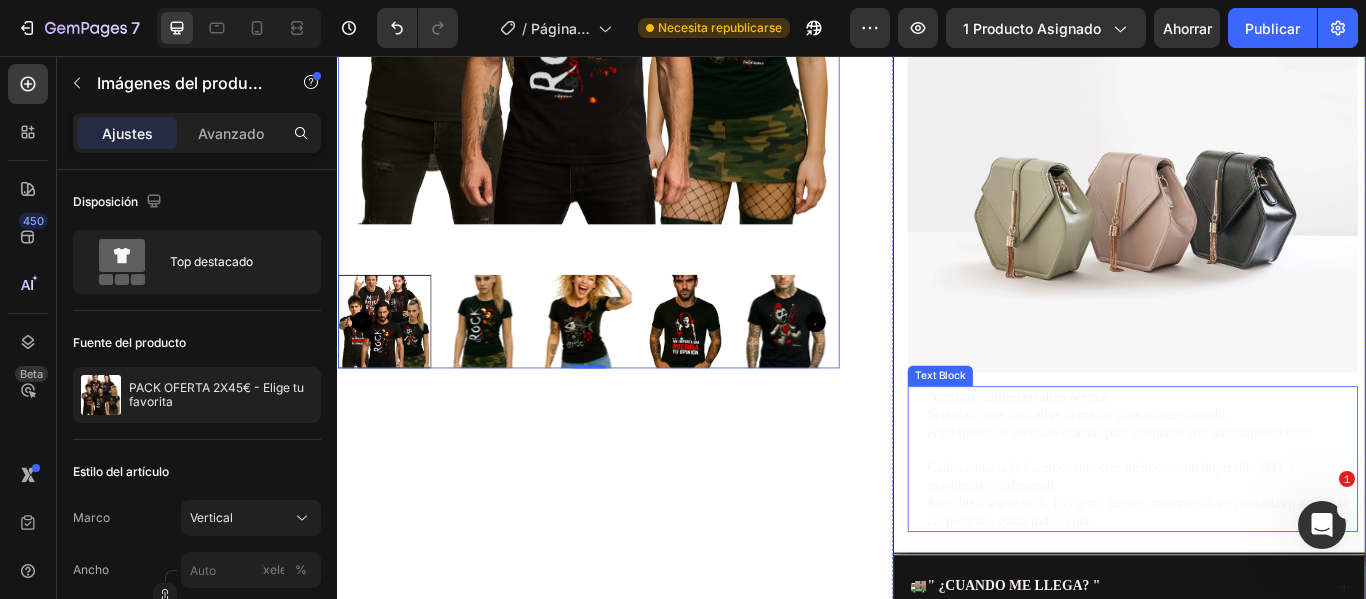 scroll, scrollTop: 300, scrollLeft: 0, axis: vertical 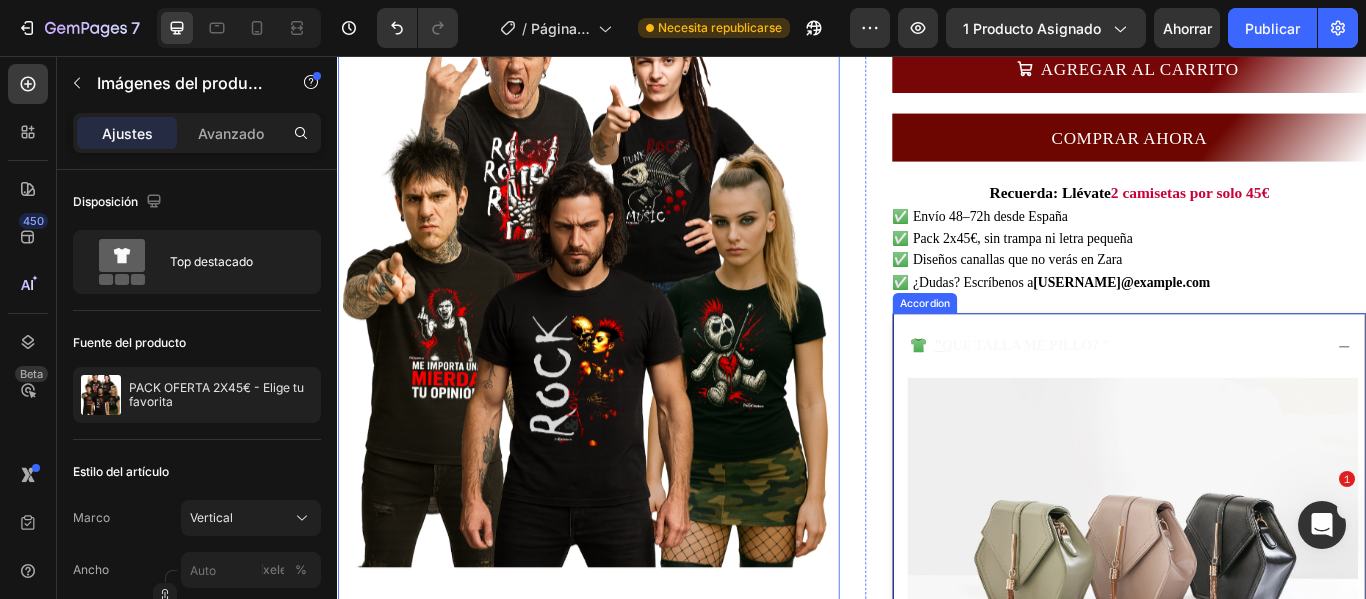 click 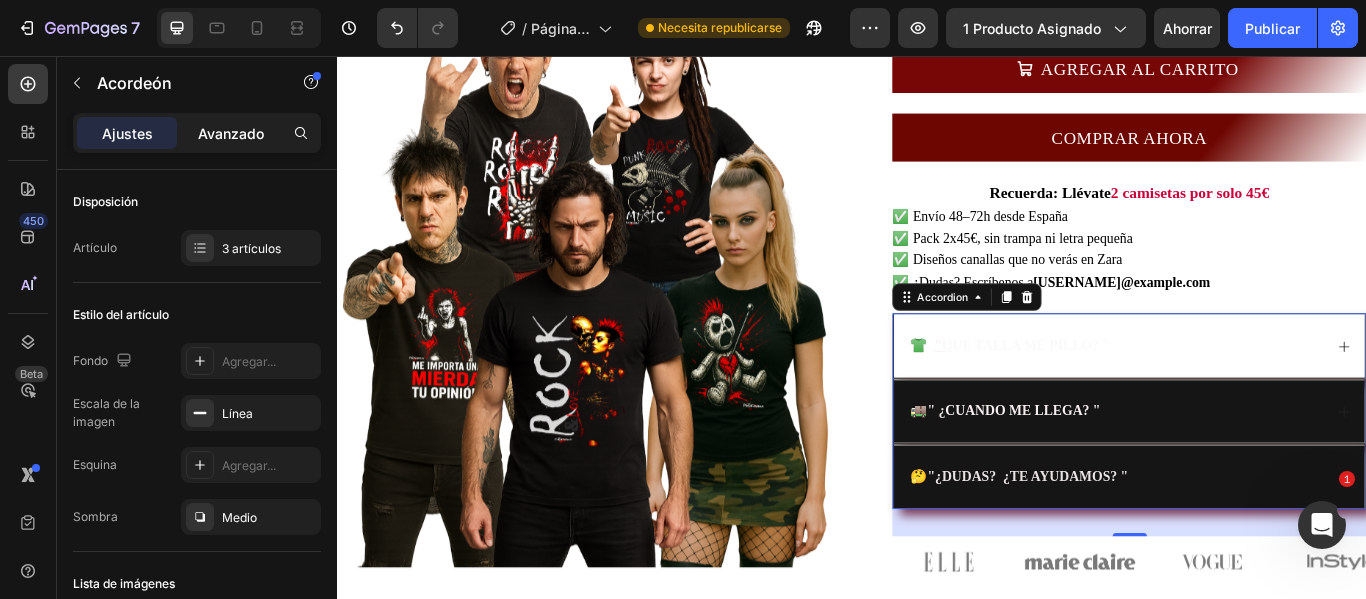 click on "Avanzado" at bounding box center (231, 133) 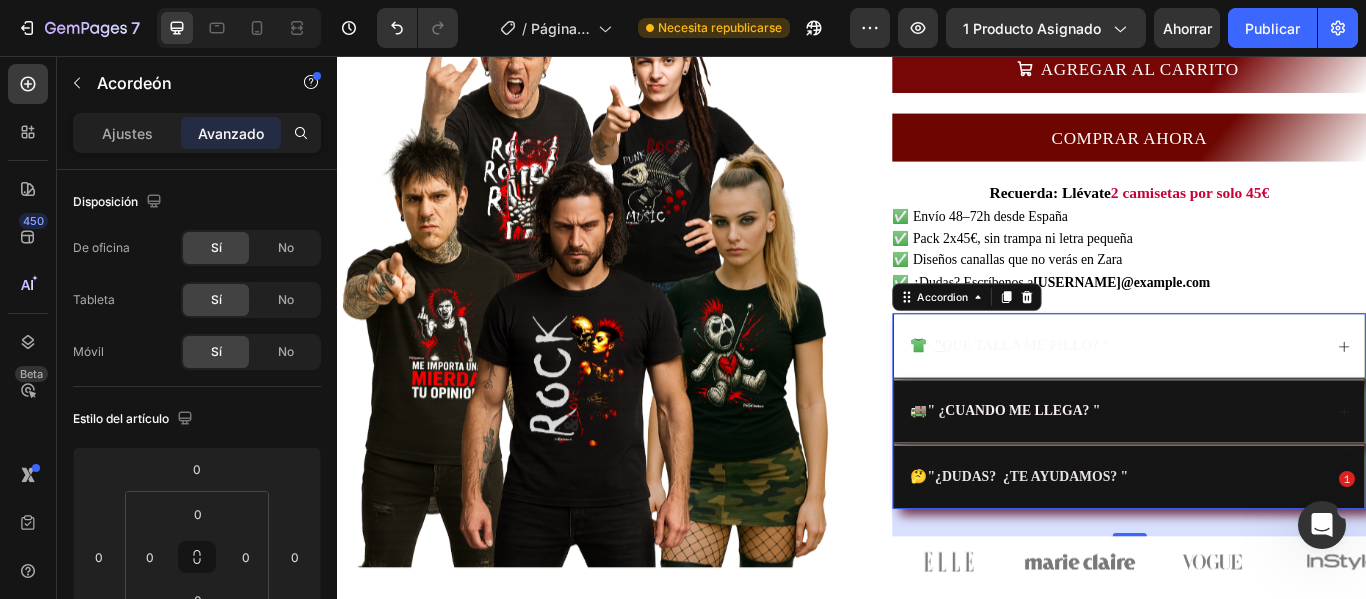 click on "👕     " Q UE TALLA ME PILLO? "" at bounding box center [1244, 394] 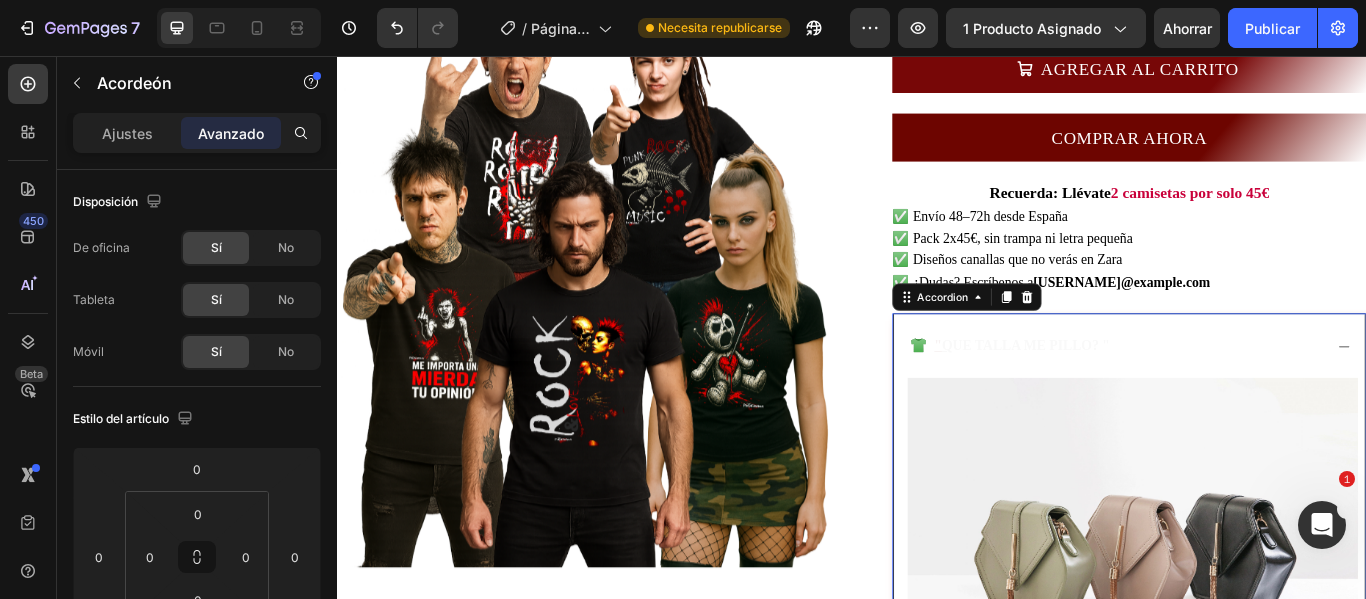 click on "👕     " Q UE TALLA ME PILLO? "" at bounding box center (1244, 394) 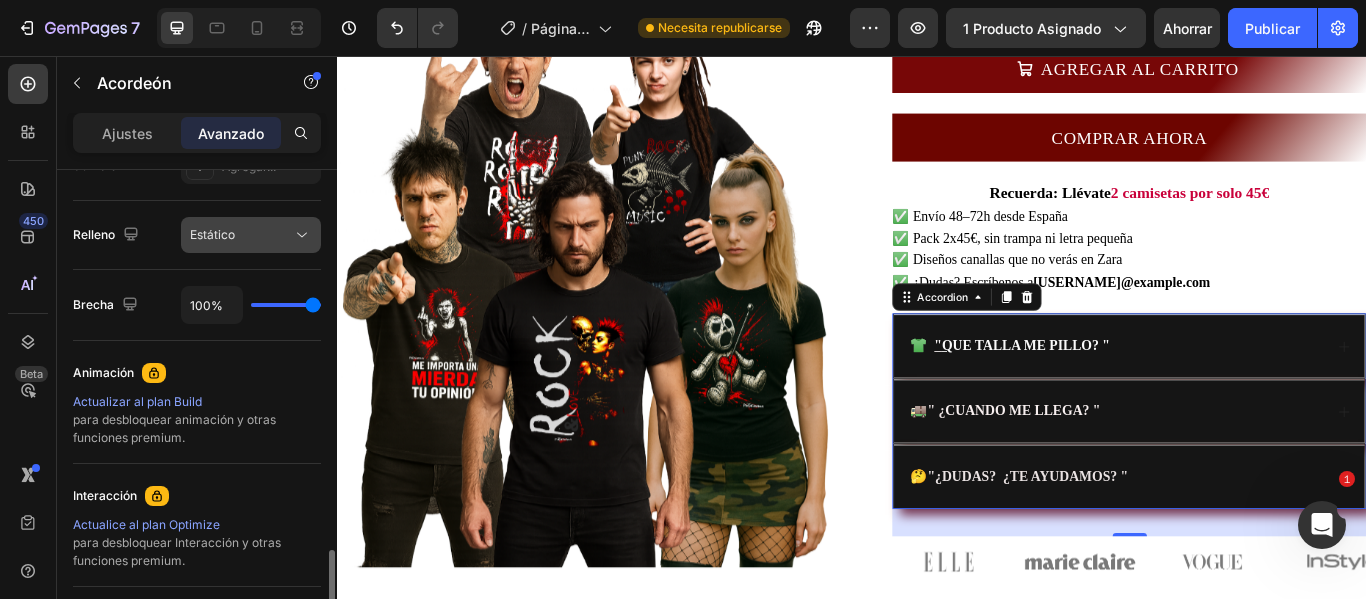 scroll, scrollTop: 900, scrollLeft: 0, axis: vertical 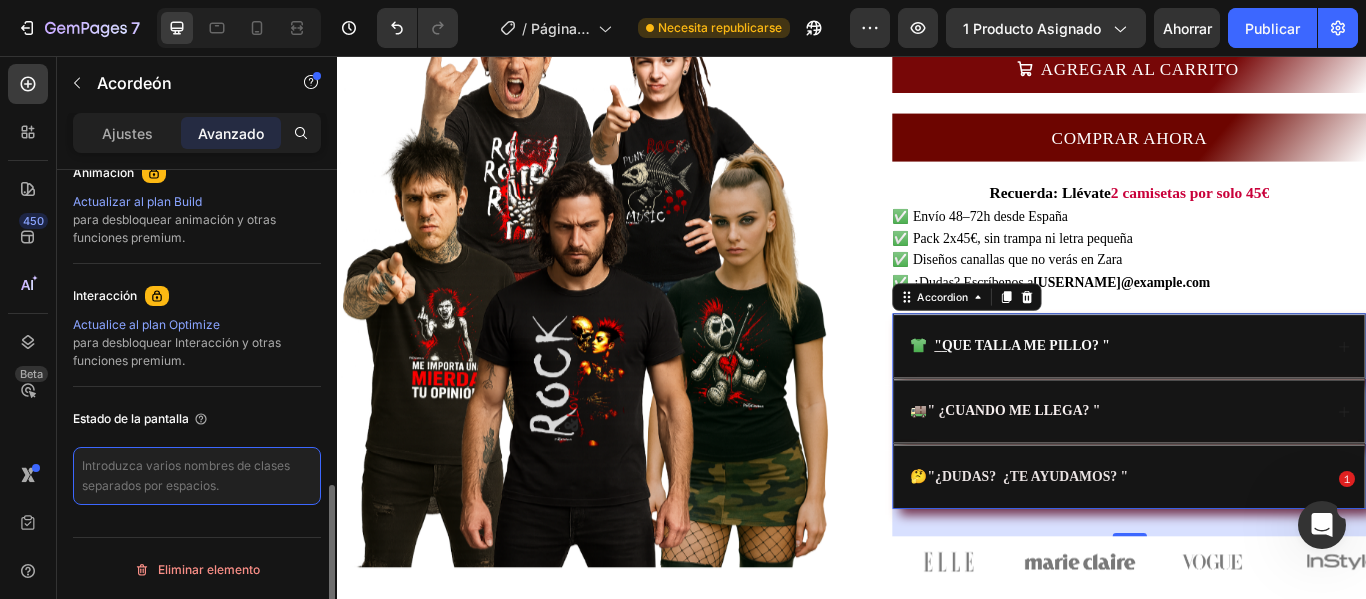 click at bounding box center (197, 476) 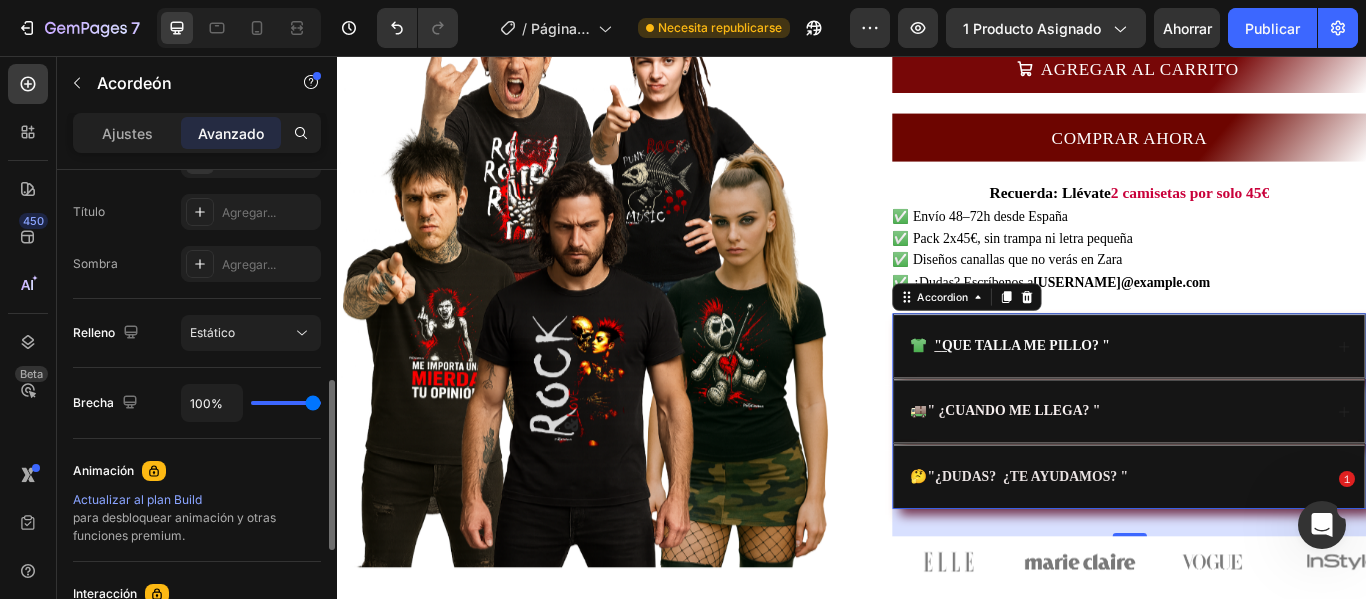 scroll, scrollTop: 502, scrollLeft: 0, axis: vertical 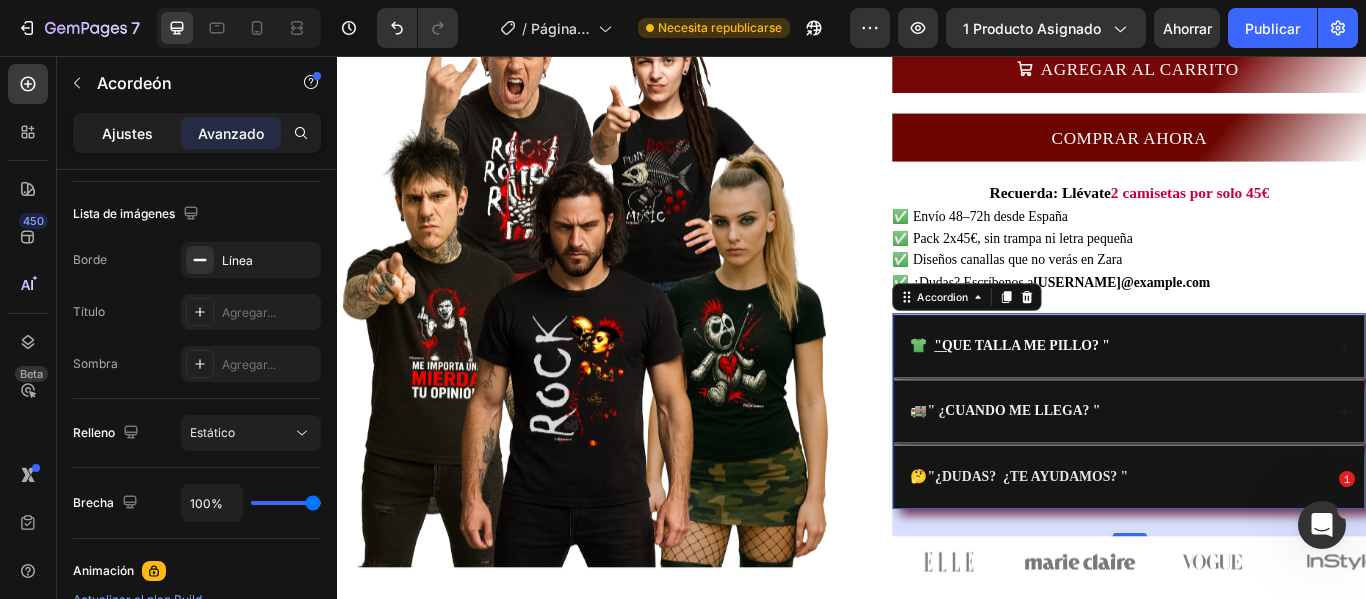 click on "Ajustes" at bounding box center [127, 133] 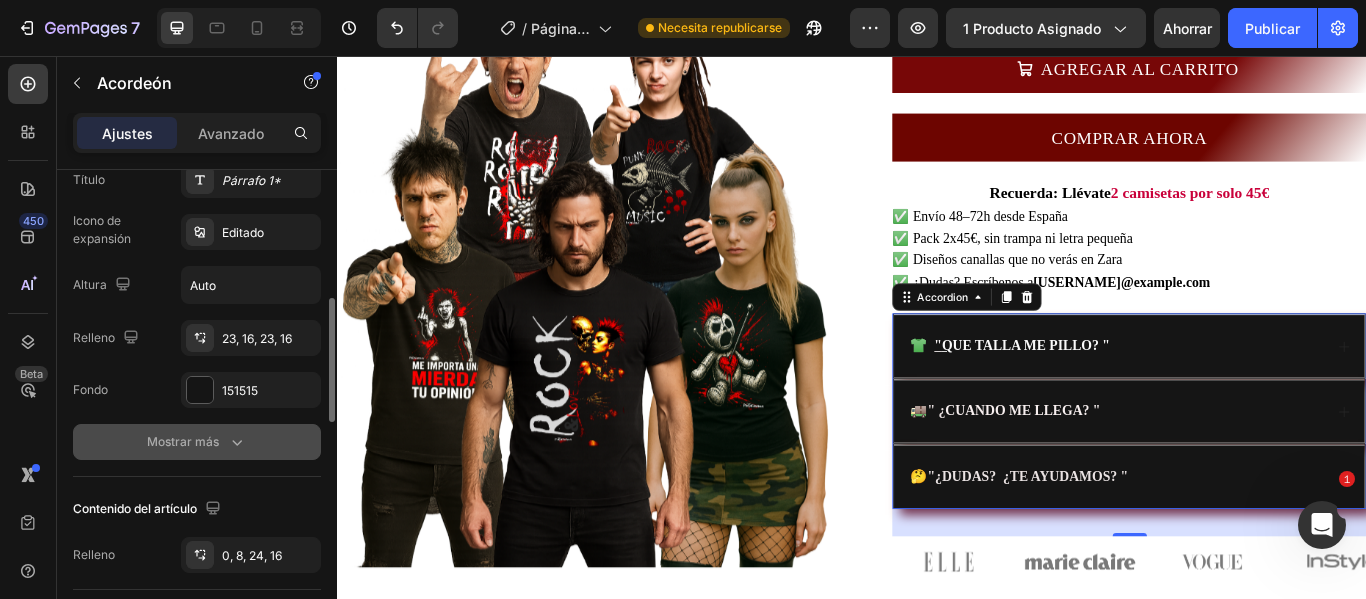 click on "Mostrar más" at bounding box center [197, 442] 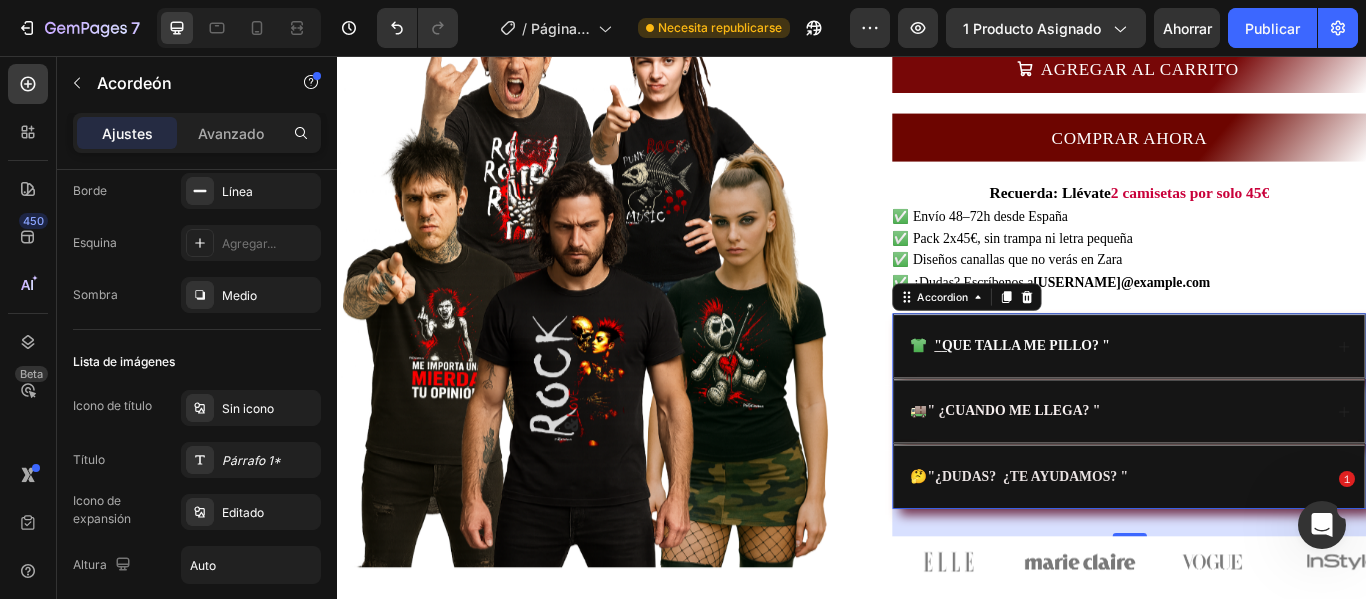 scroll, scrollTop: 0, scrollLeft: 0, axis: both 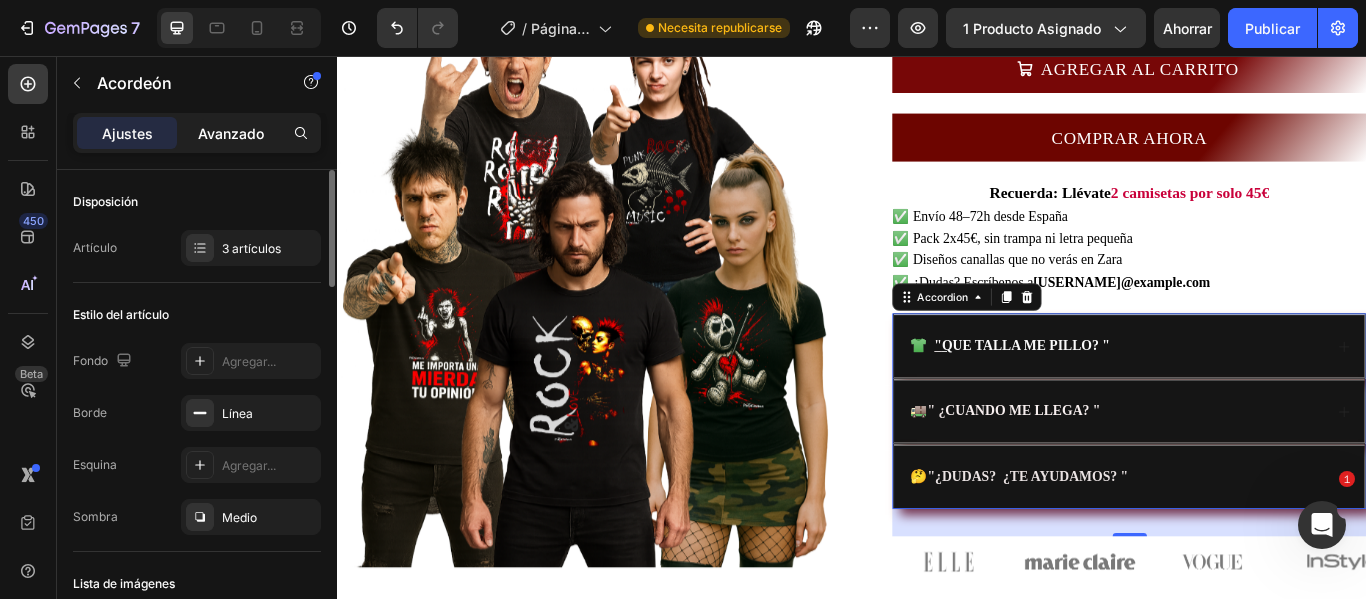 click on "Avanzado" at bounding box center [231, 133] 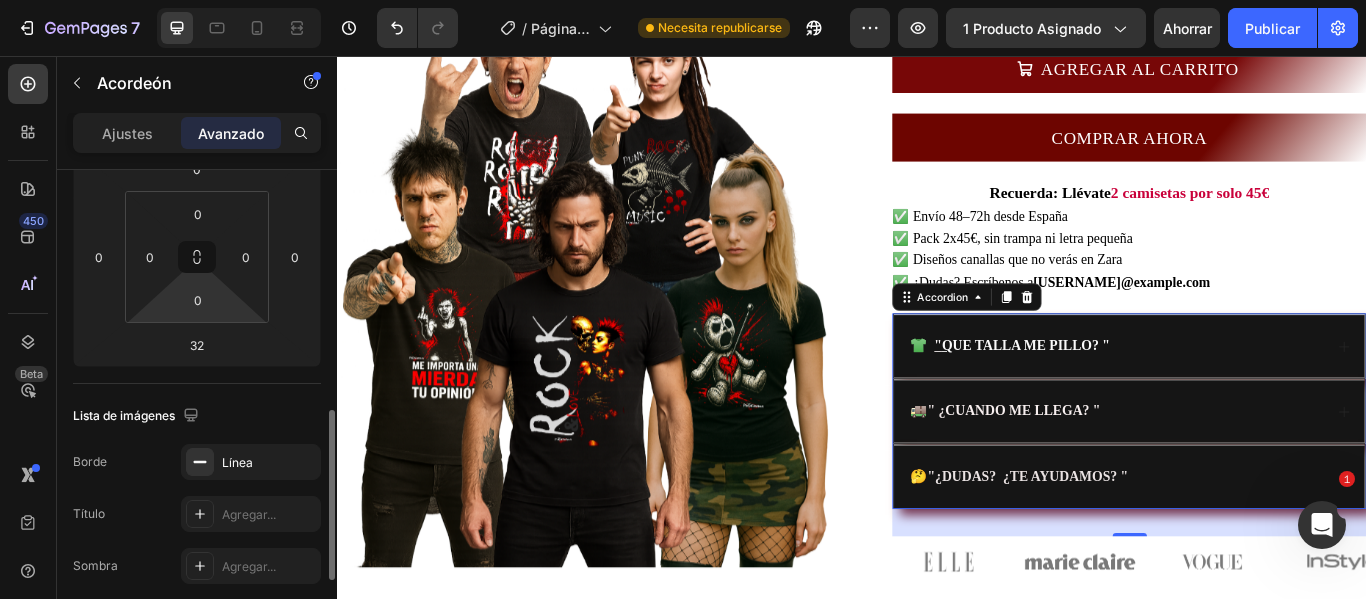 scroll, scrollTop: 600, scrollLeft: 0, axis: vertical 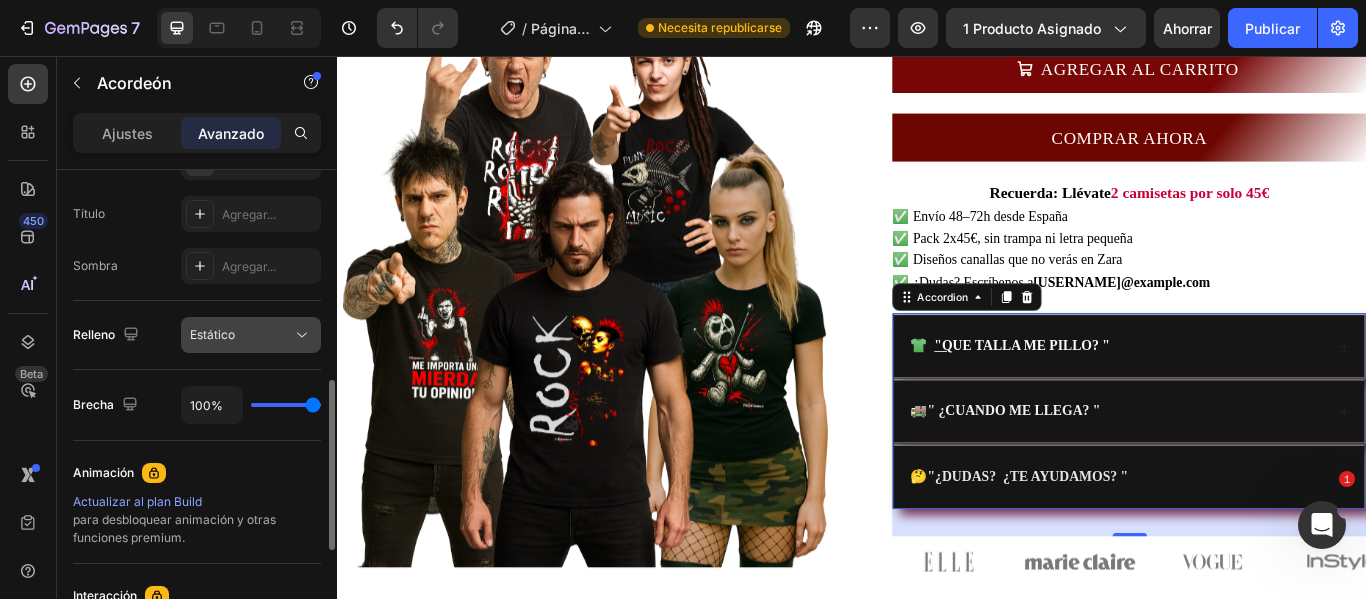 click on "Estático" 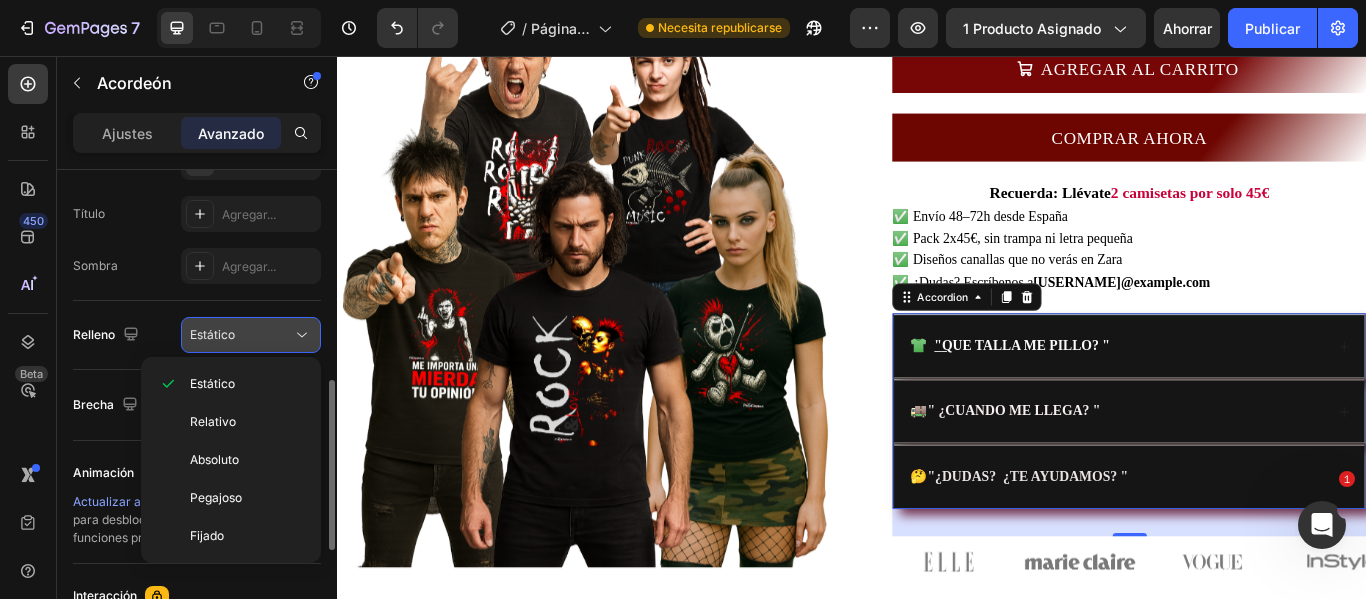 click on "Estático" 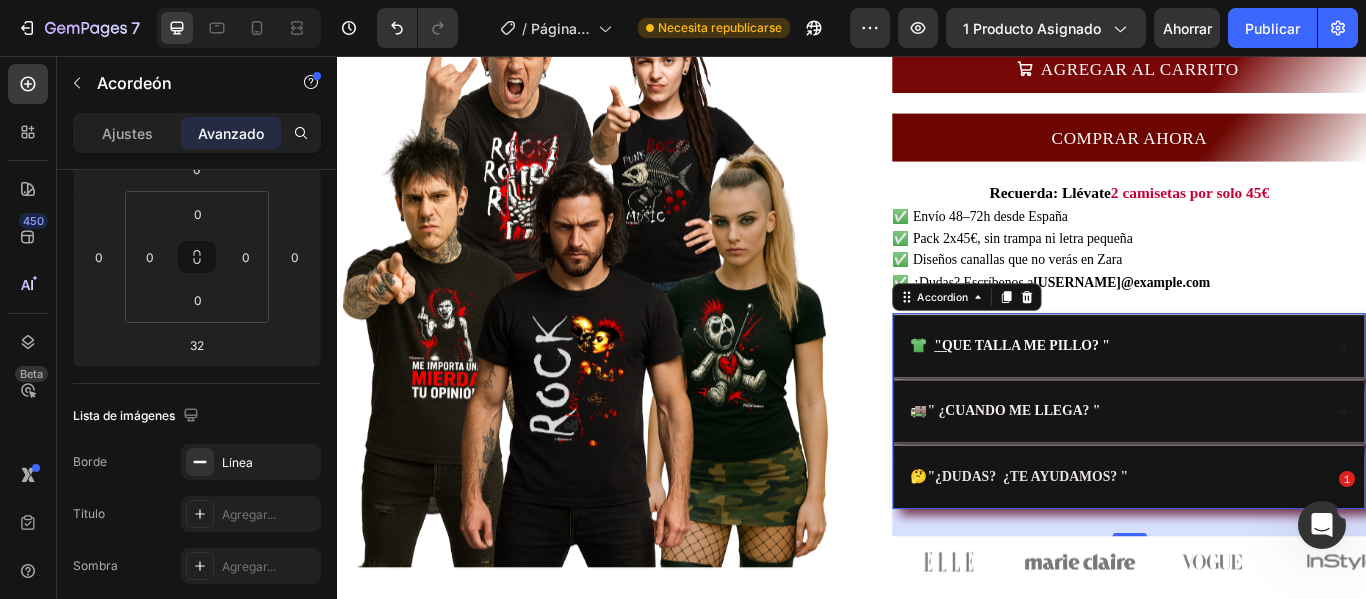 scroll, scrollTop: 0, scrollLeft: 0, axis: both 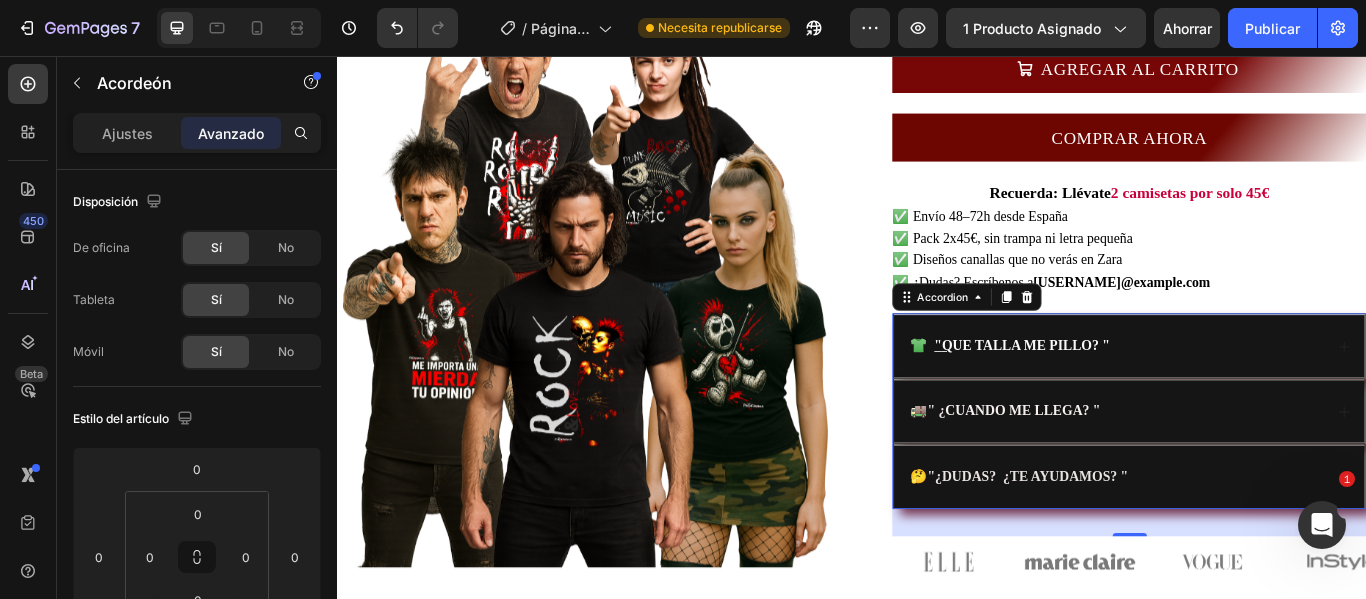 click on "32" at bounding box center (1260, 600) 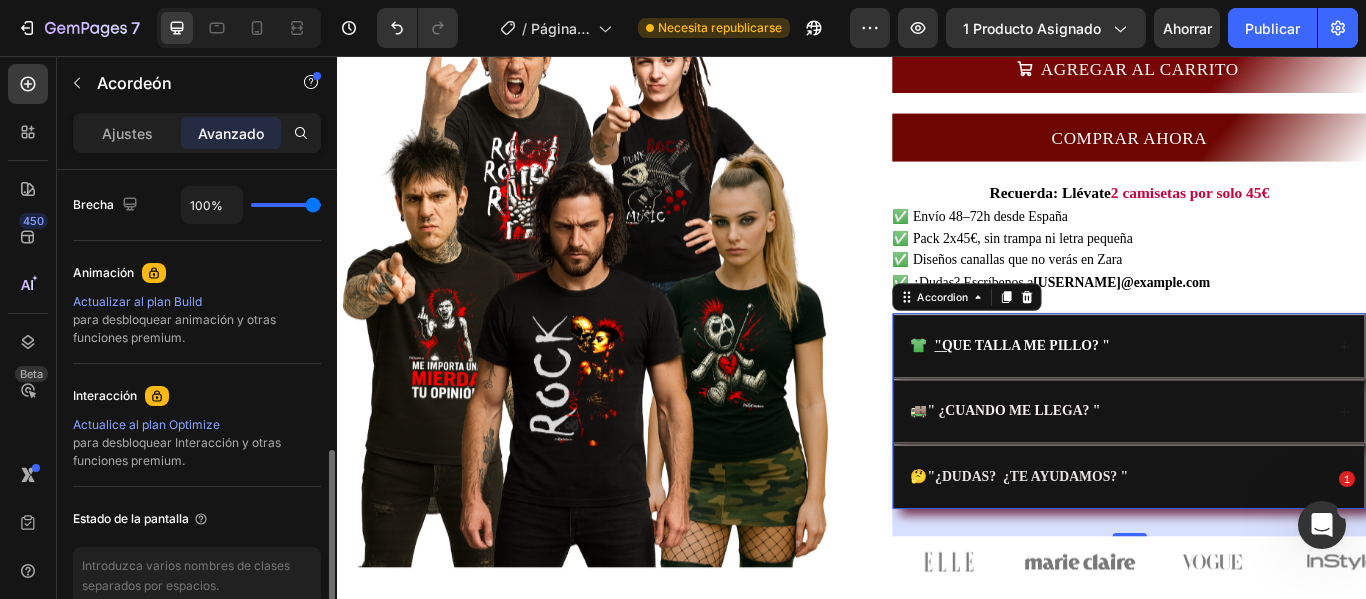 scroll, scrollTop: 900, scrollLeft: 0, axis: vertical 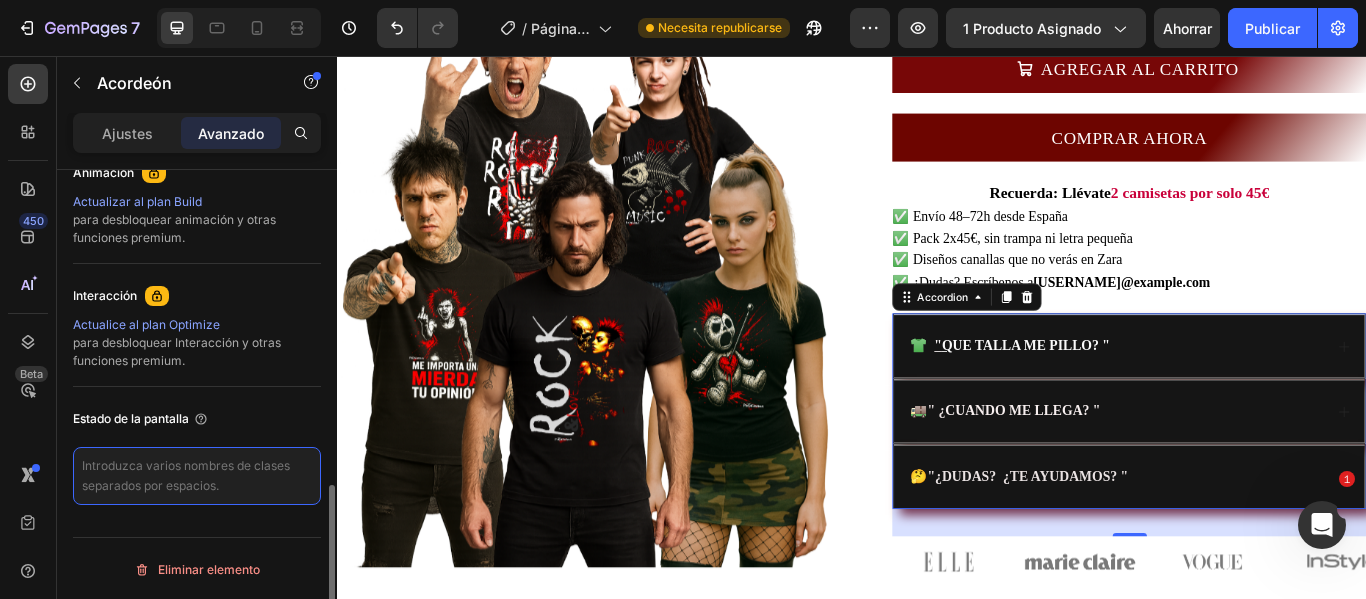 paste on "fondo-acordeon" 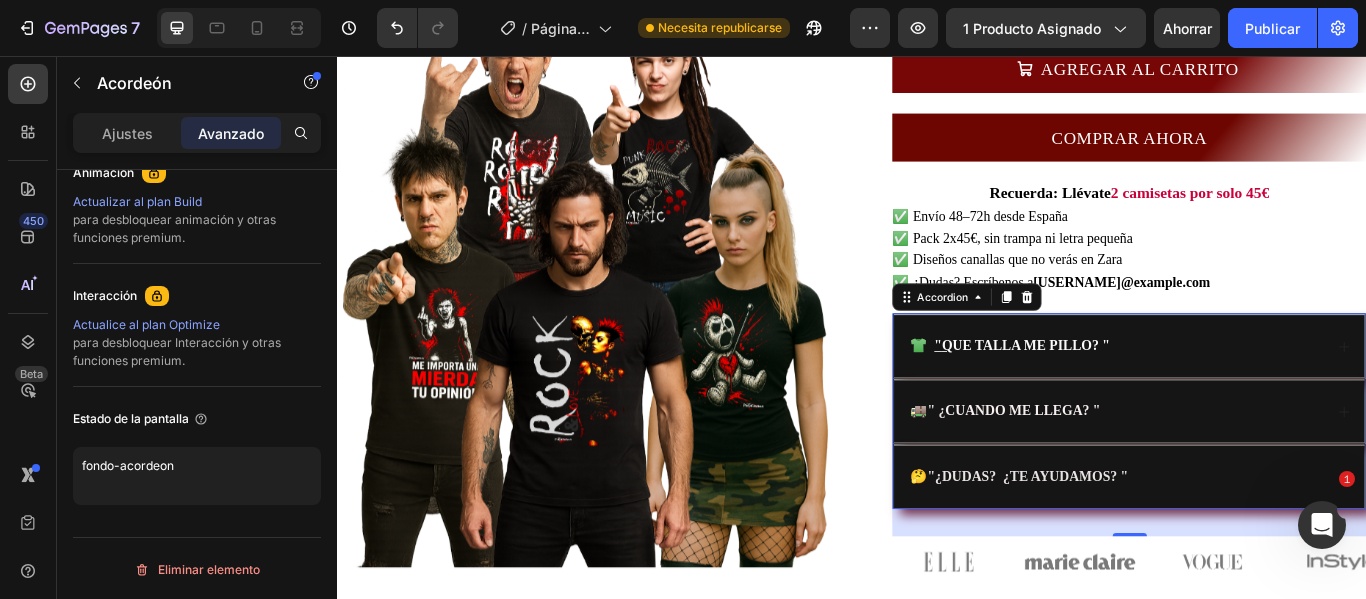 type on "fondo-acordeon" 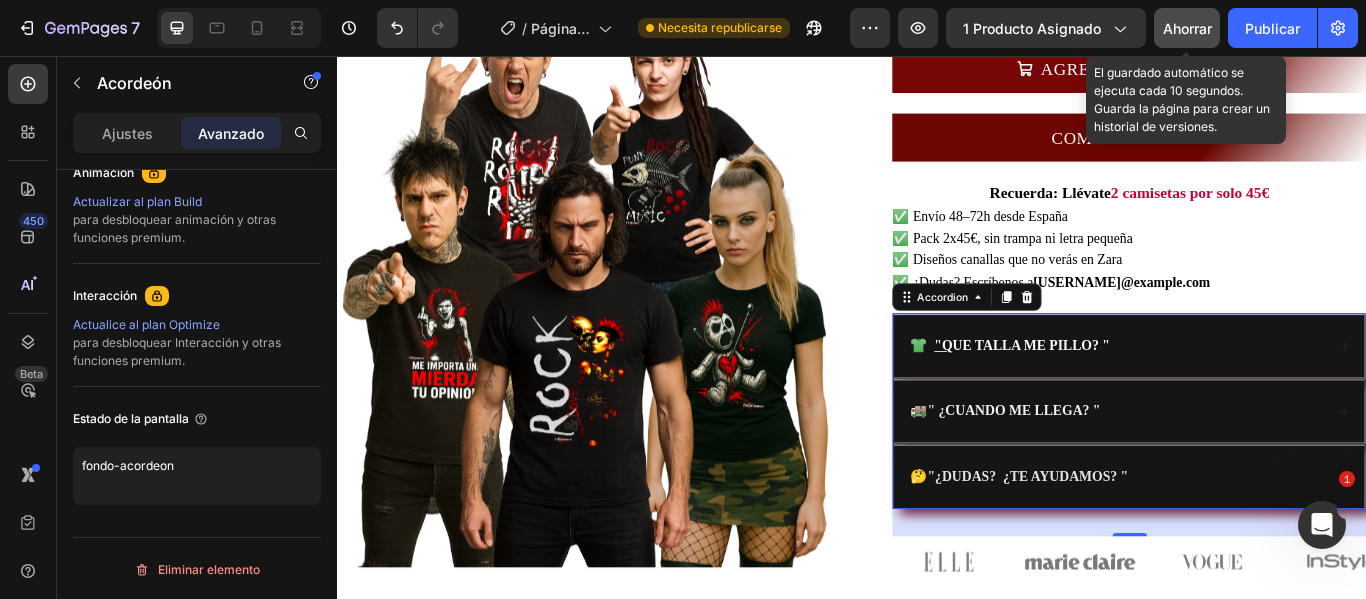 click on "Ahorrar" at bounding box center (1187, 28) 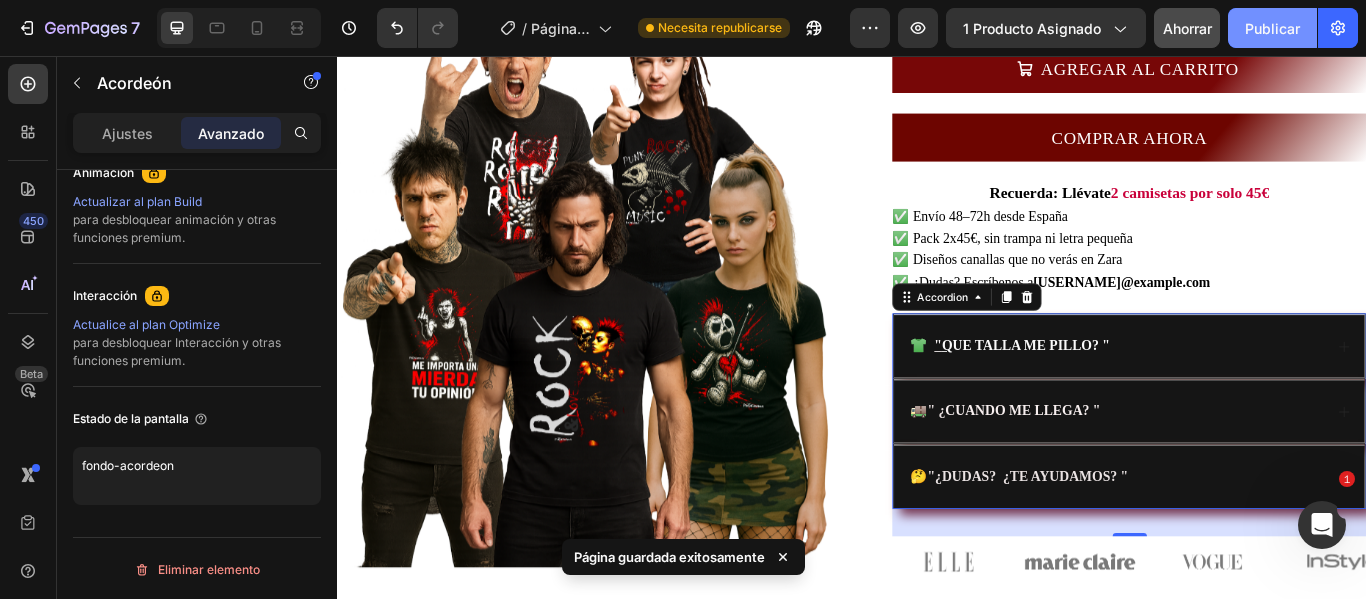 click on "Publicar" 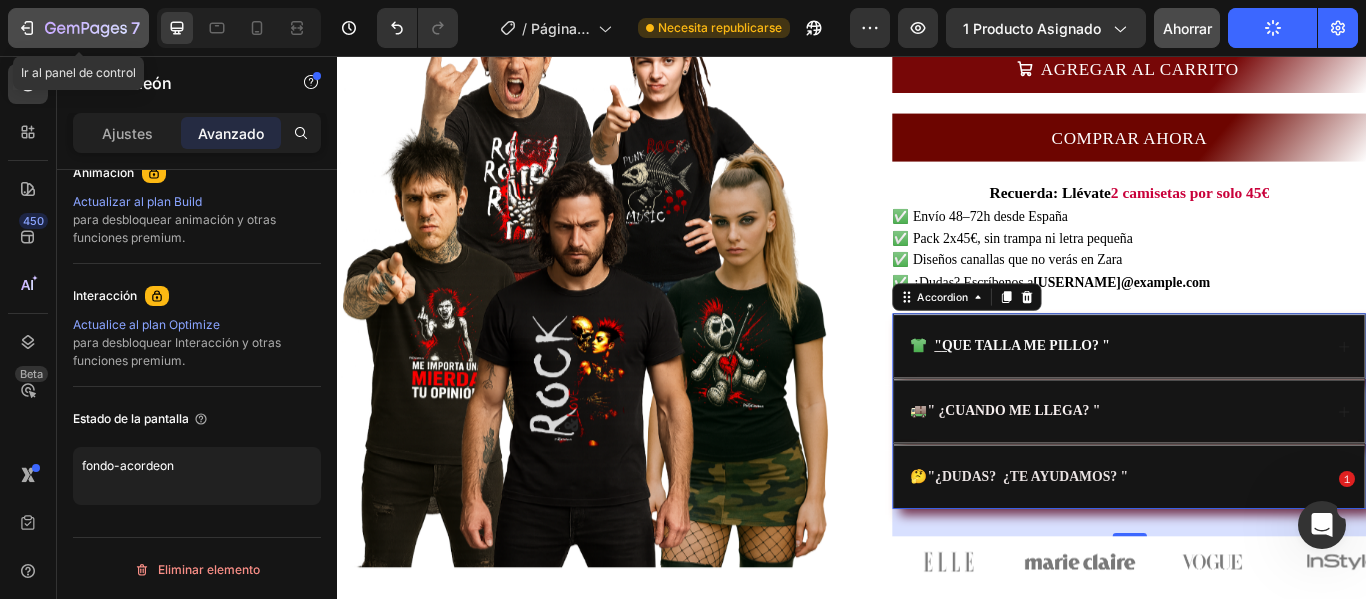 click 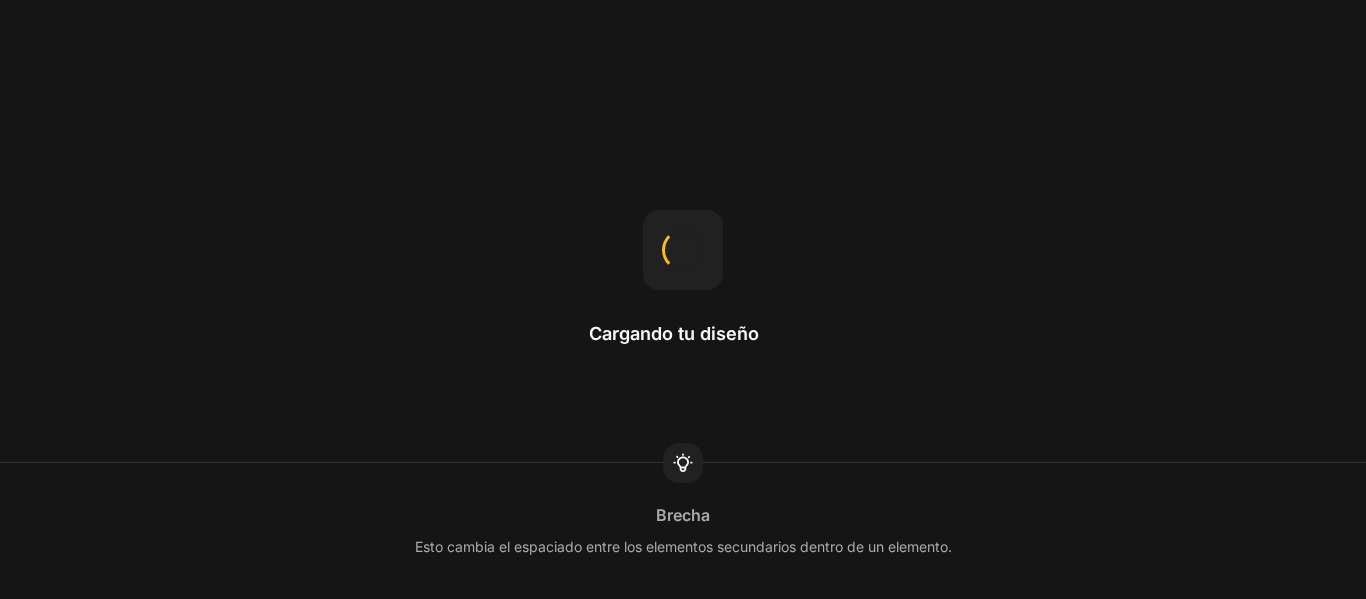 scroll, scrollTop: 0, scrollLeft: 0, axis: both 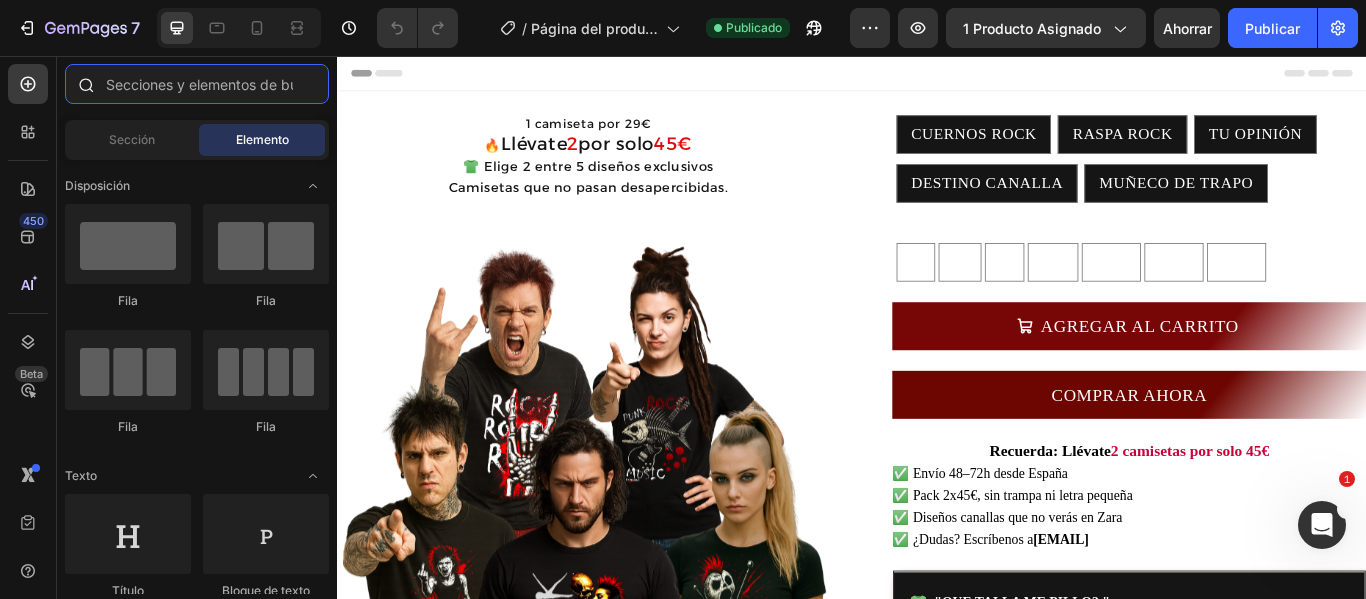 click at bounding box center (197, 84) 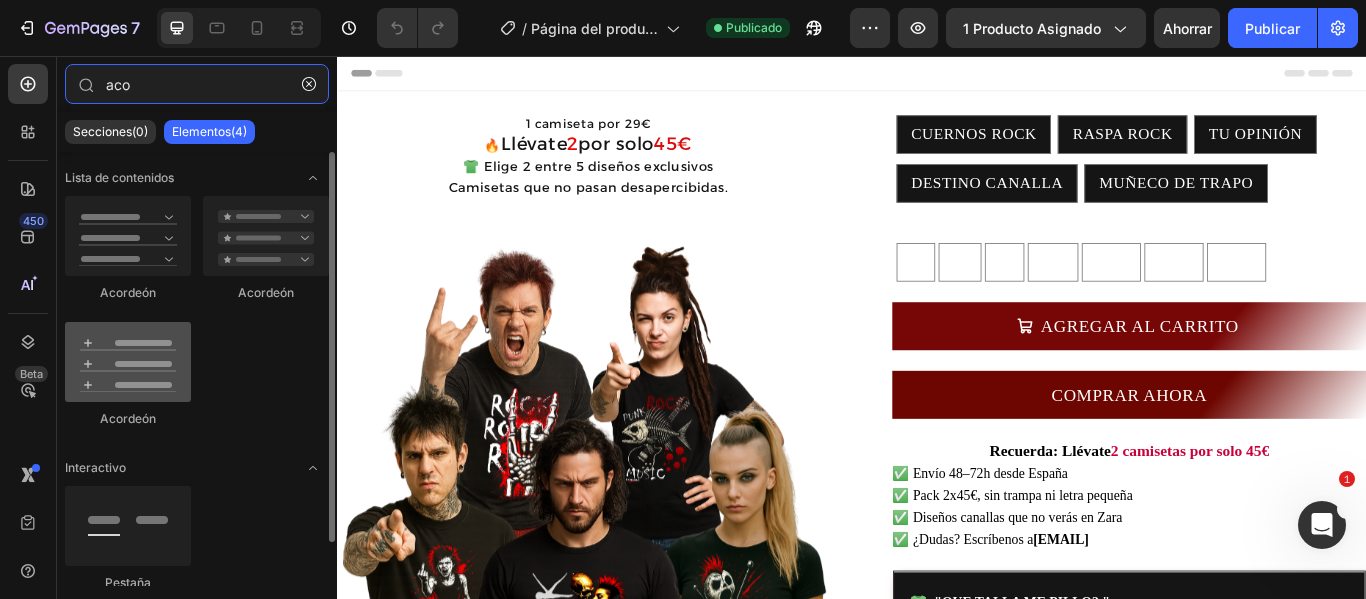 type on "aco" 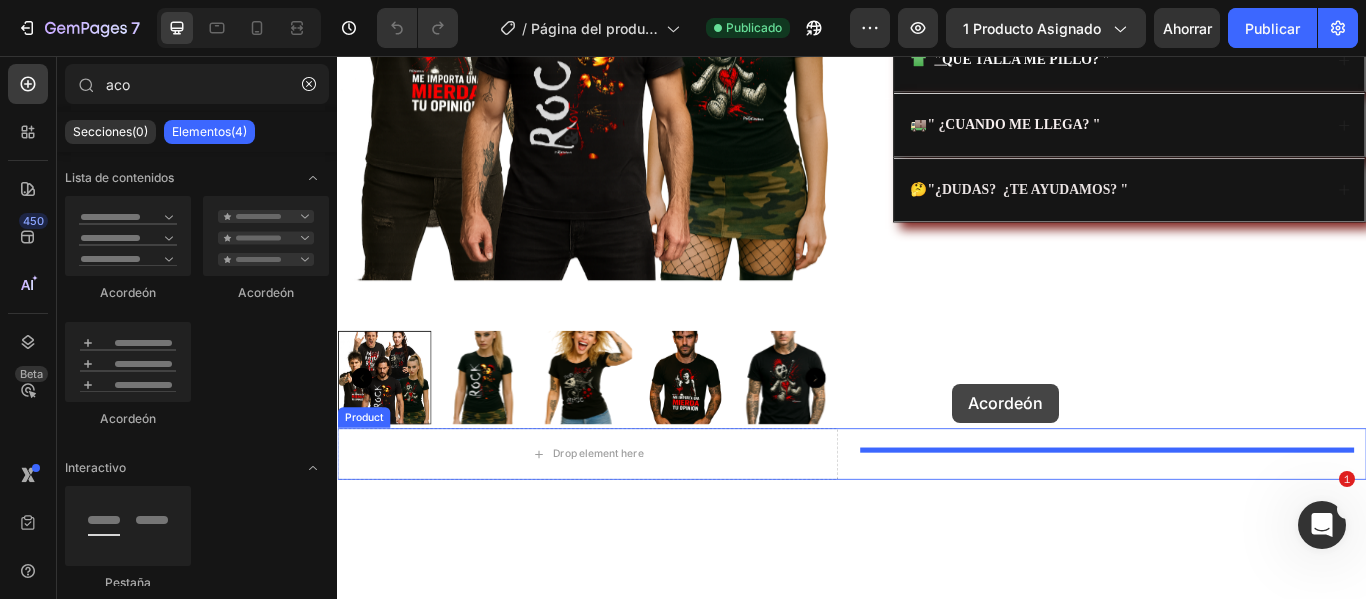 scroll, scrollTop: 724, scrollLeft: 0, axis: vertical 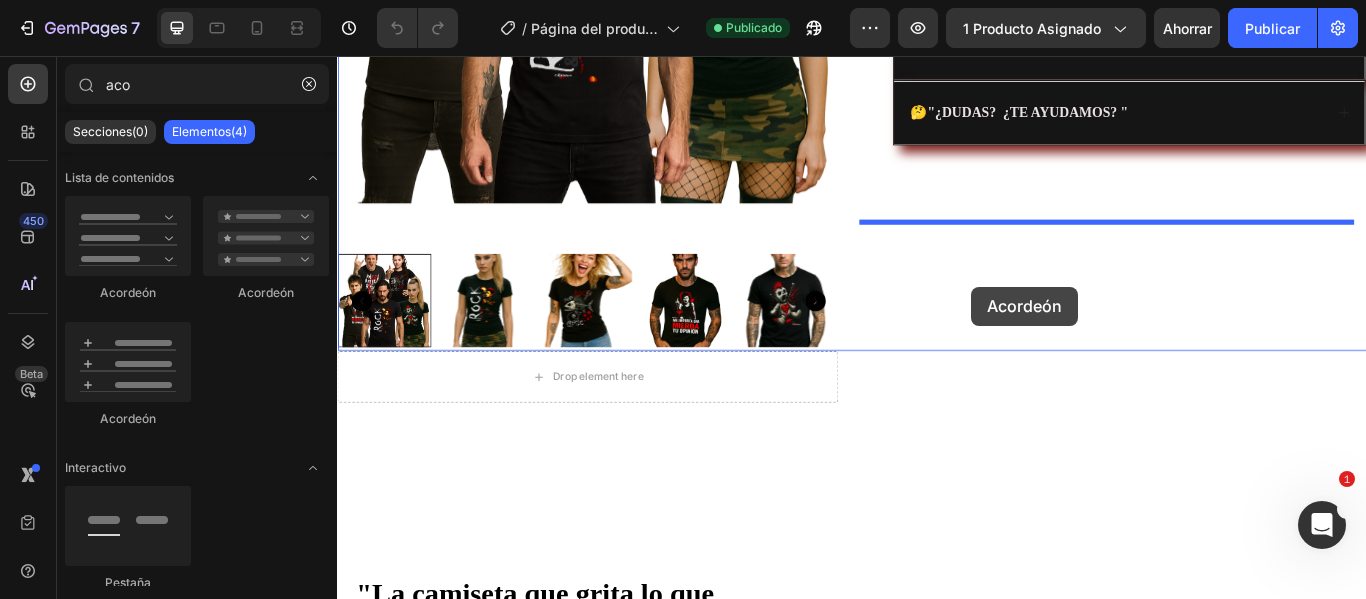drag, startPoint x: 436, startPoint y: 407, endPoint x: 1076, endPoint y: 325, distance: 645.23175 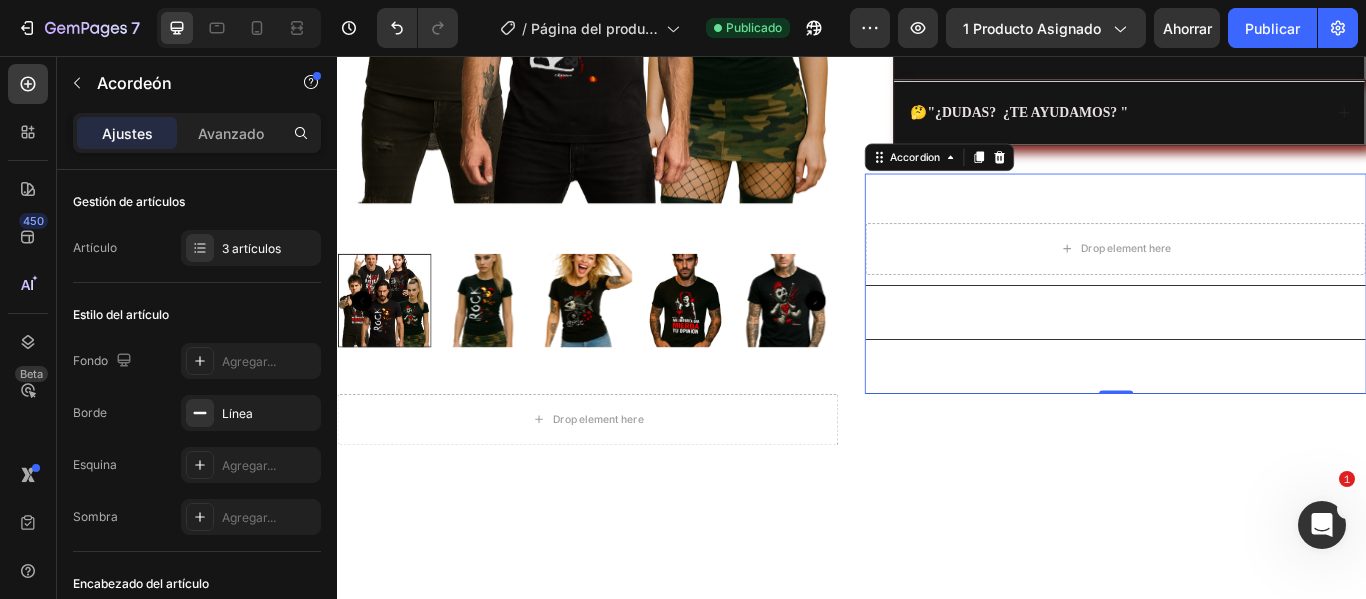 click on "Accordion 1" at bounding box center [1041, 220] 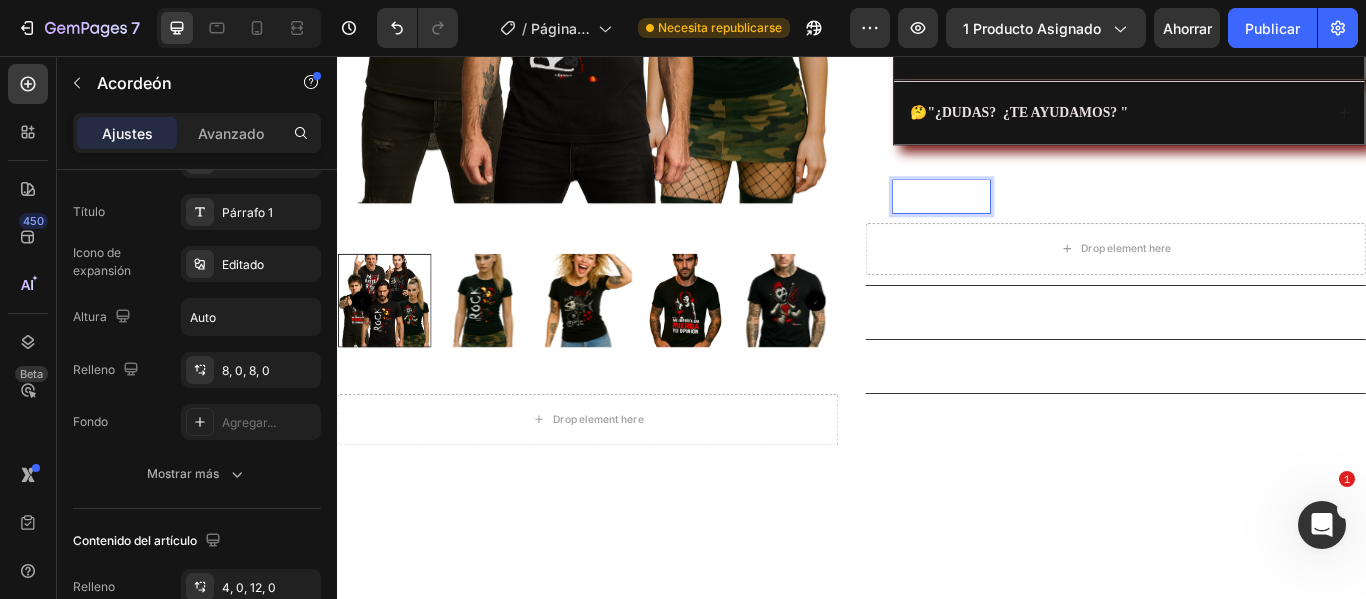 scroll, scrollTop: 70, scrollLeft: 0, axis: vertical 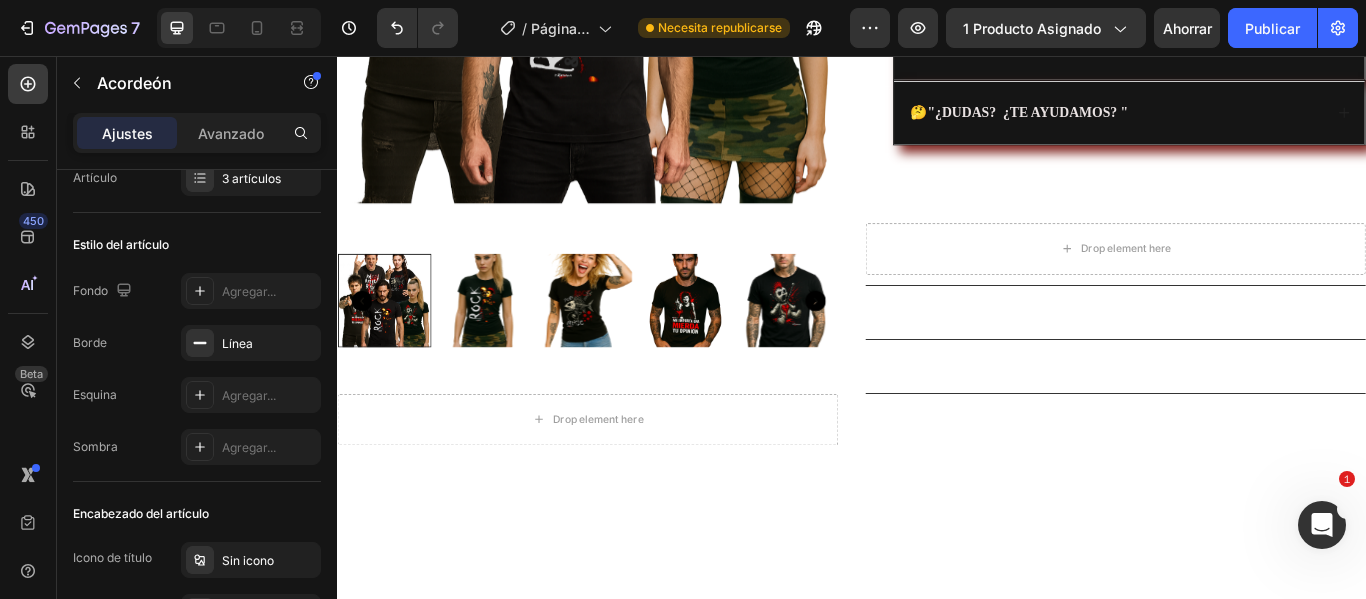 click on "Accordion 2" at bounding box center [1244, 359] 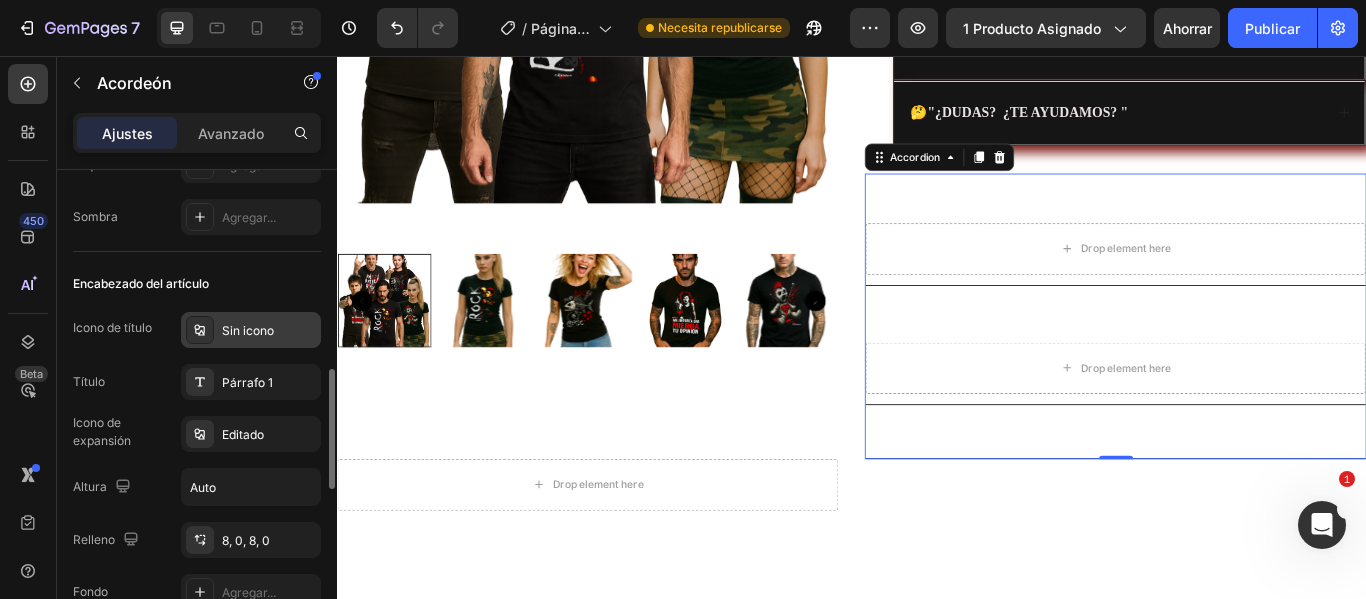 scroll, scrollTop: 400, scrollLeft: 0, axis: vertical 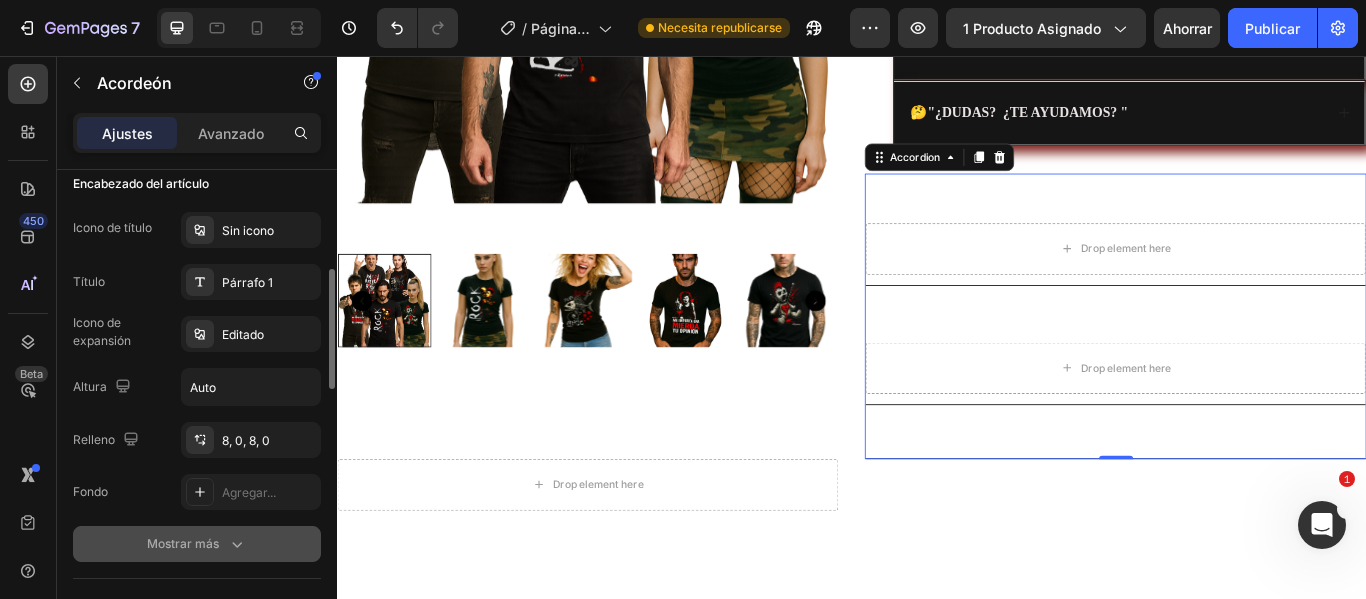 click on "Mostrar más" at bounding box center [197, 544] 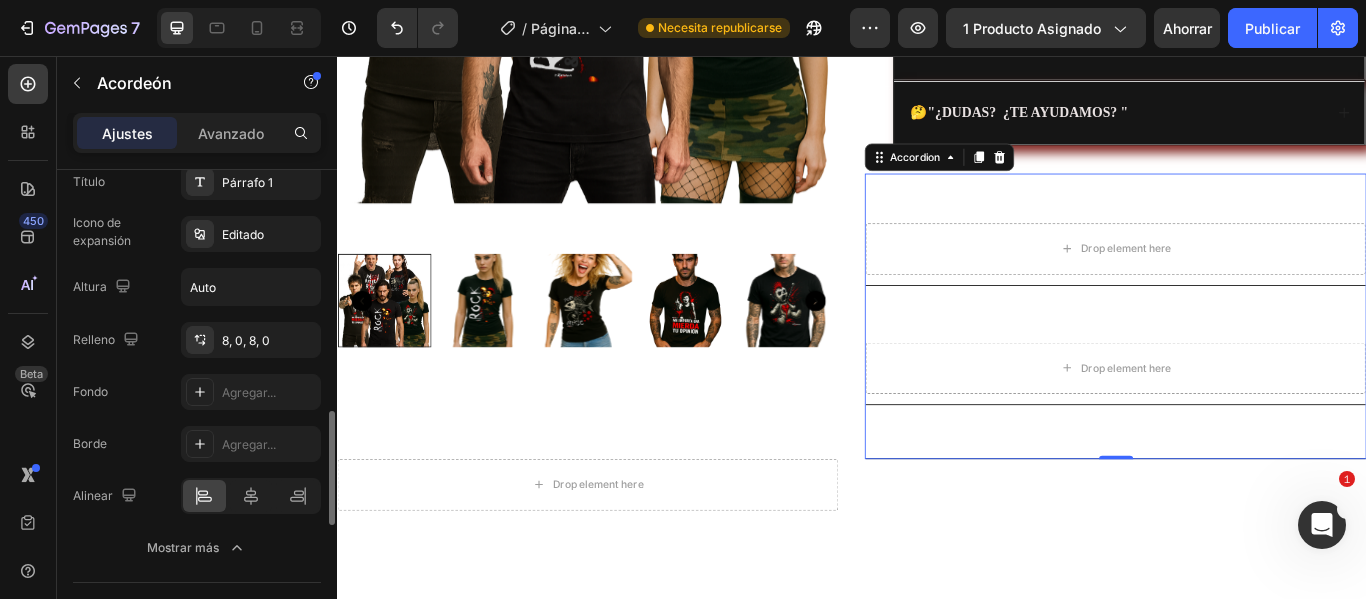 scroll, scrollTop: 600, scrollLeft: 0, axis: vertical 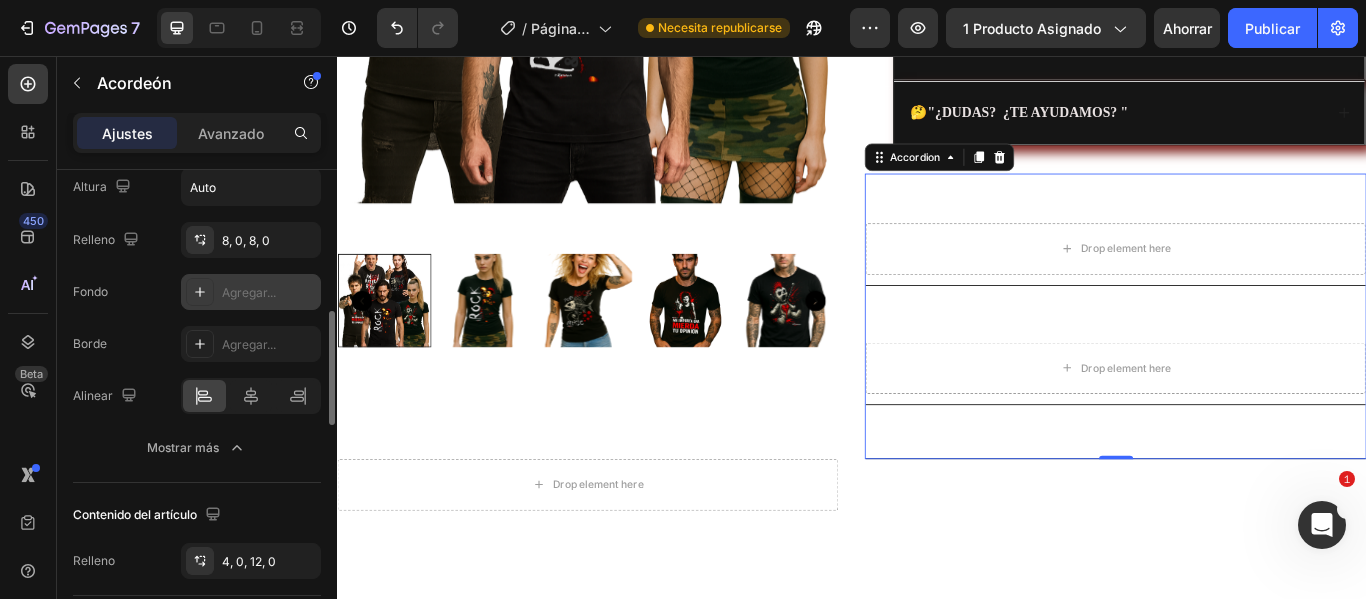 click on "Agregar..." at bounding box center (251, 292) 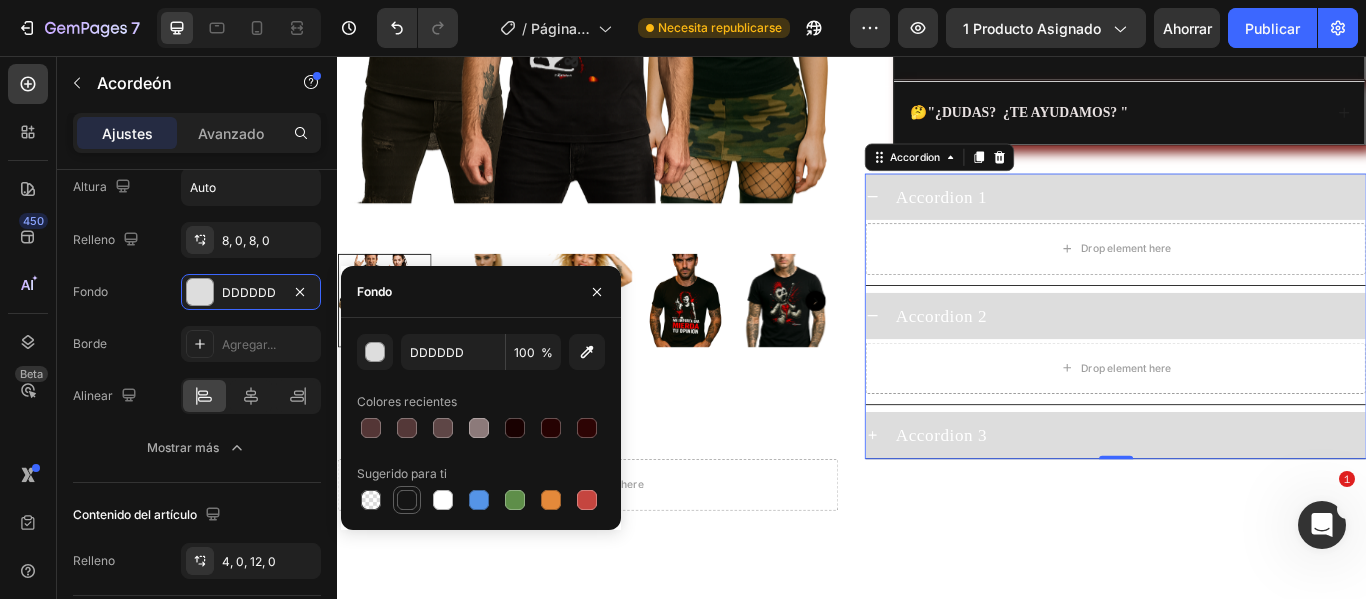 click at bounding box center (407, 500) 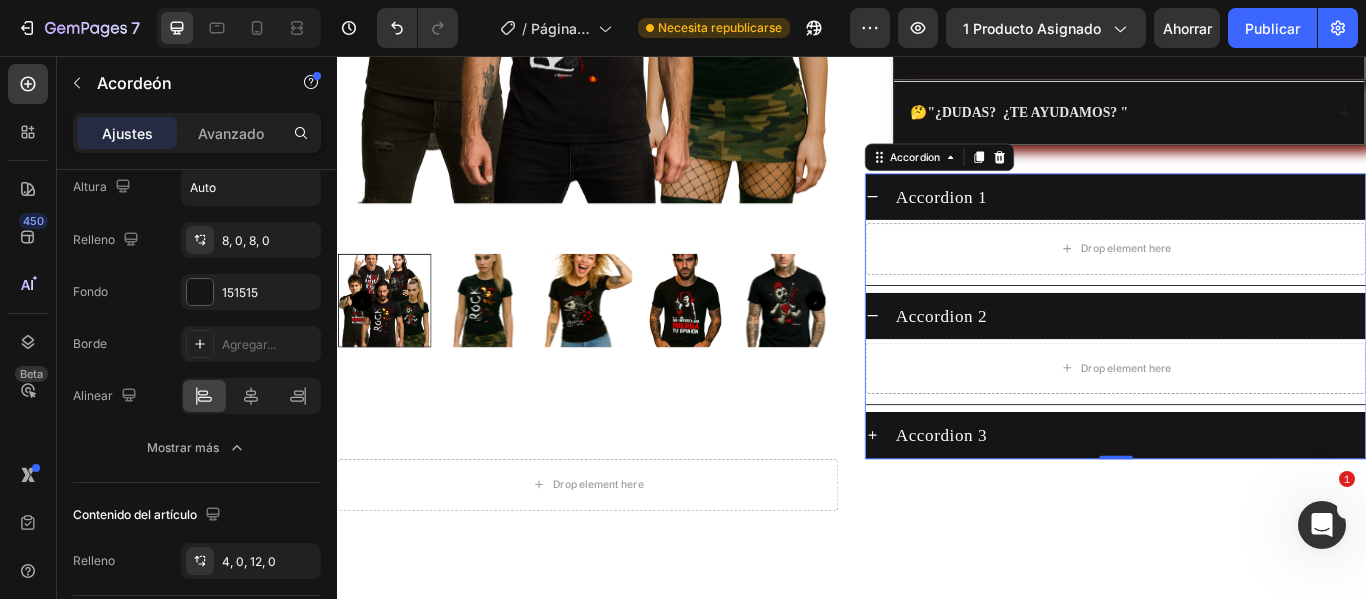 click on "Accordion 1" at bounding box center (1244, 220) 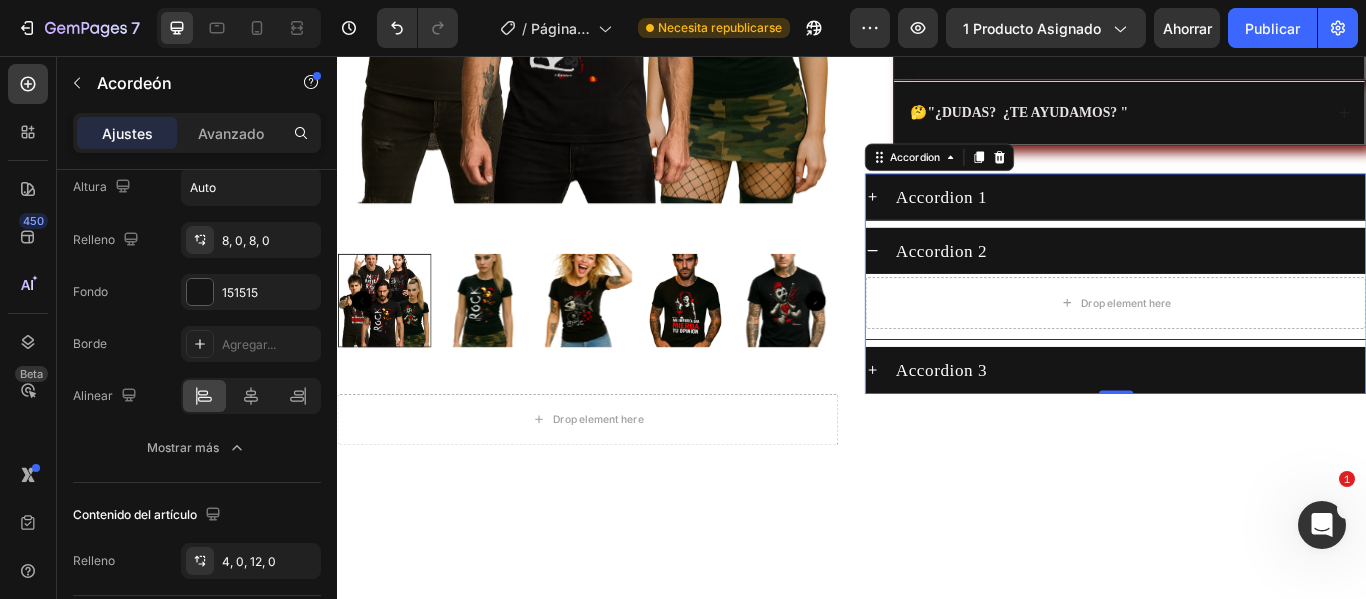 click on "Accordion 1" at bounding box center (1244, 220) 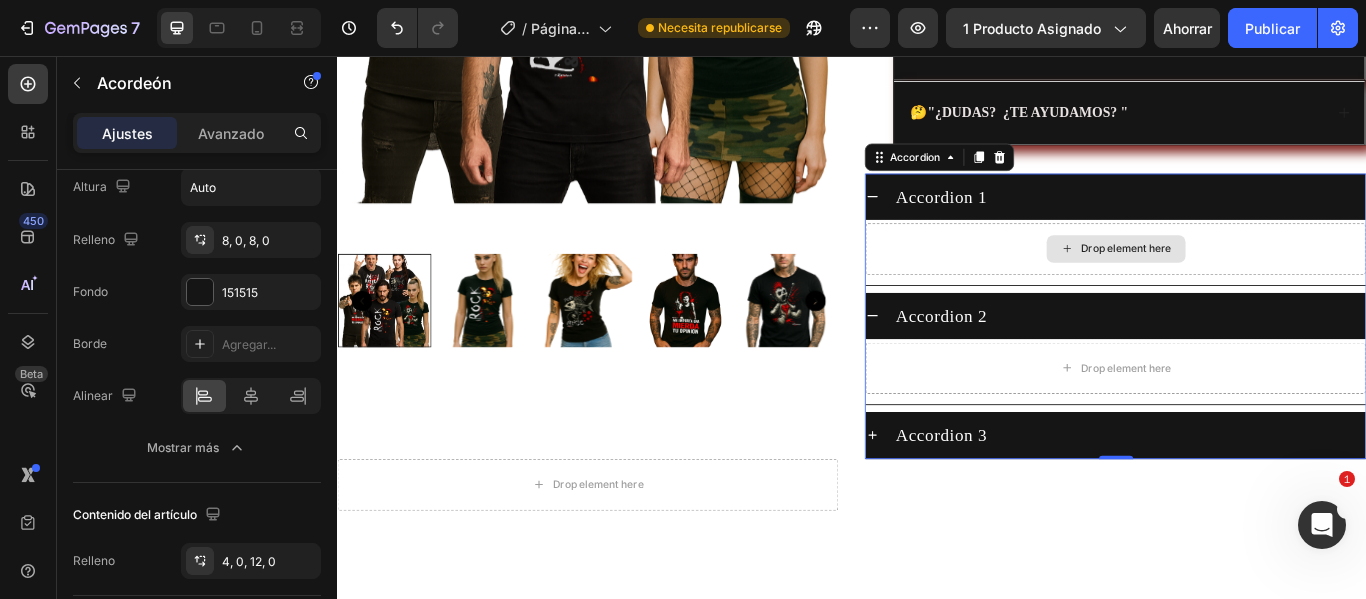 click on "Drop element here" at bounding box center [1244, 281] 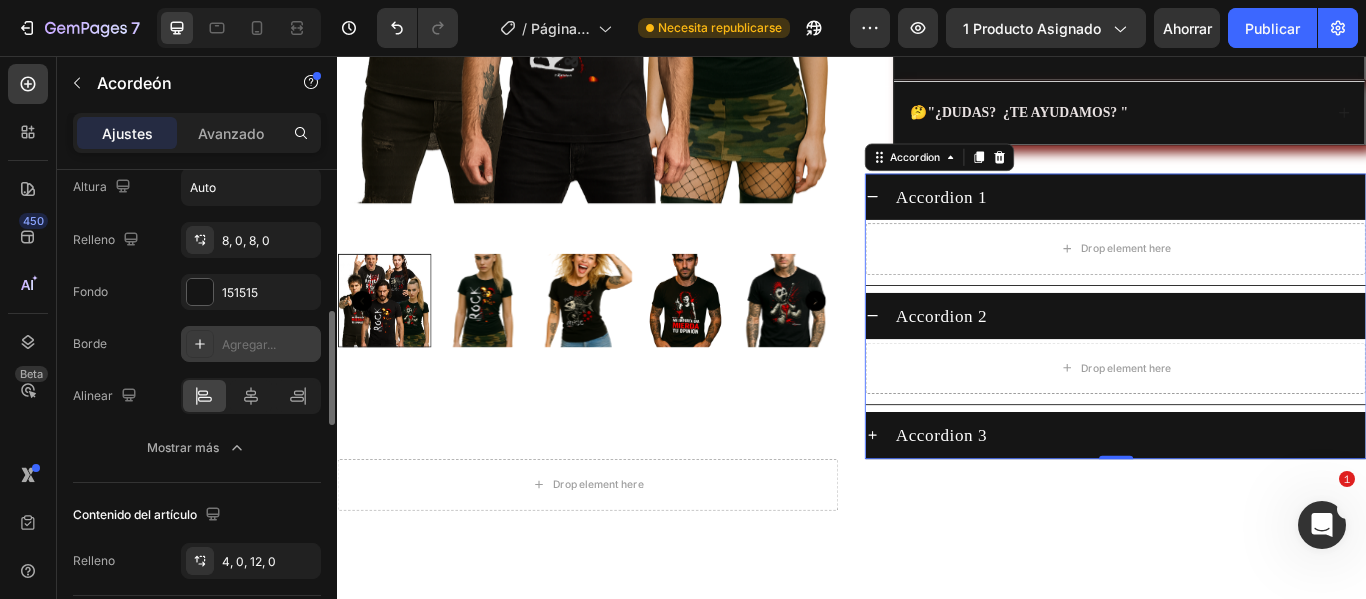 click on "Agregar..." at bounding box center (249, 344) 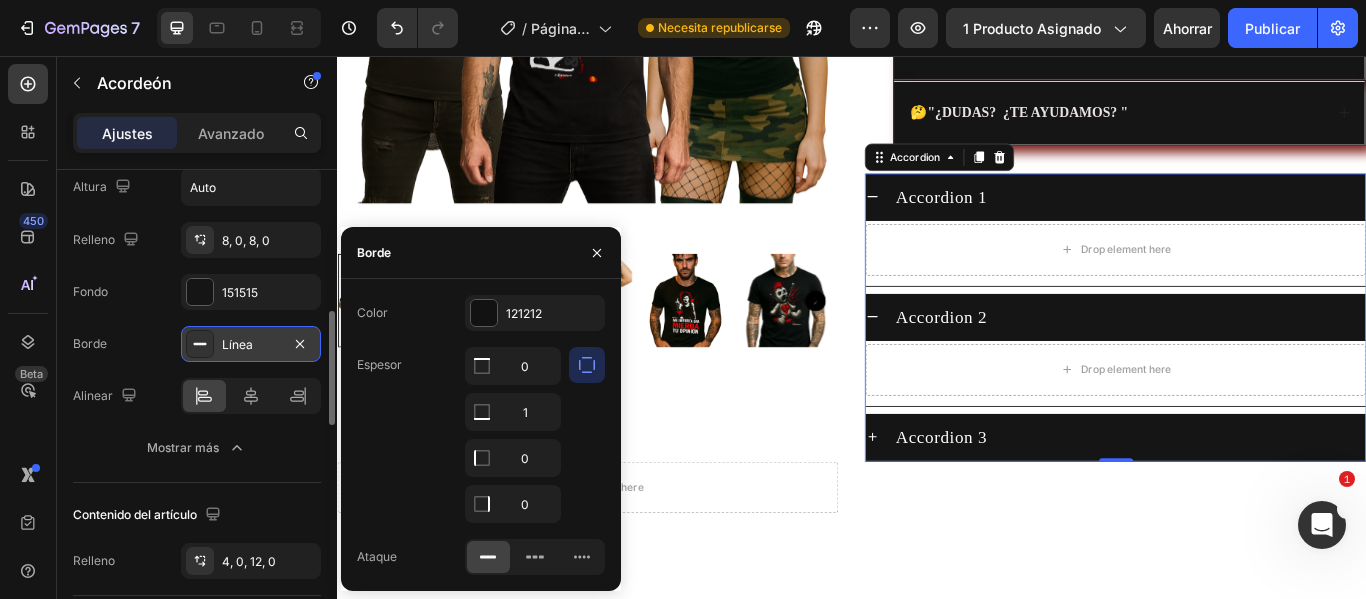 click on "Línea" at bounding box center (251, 345) 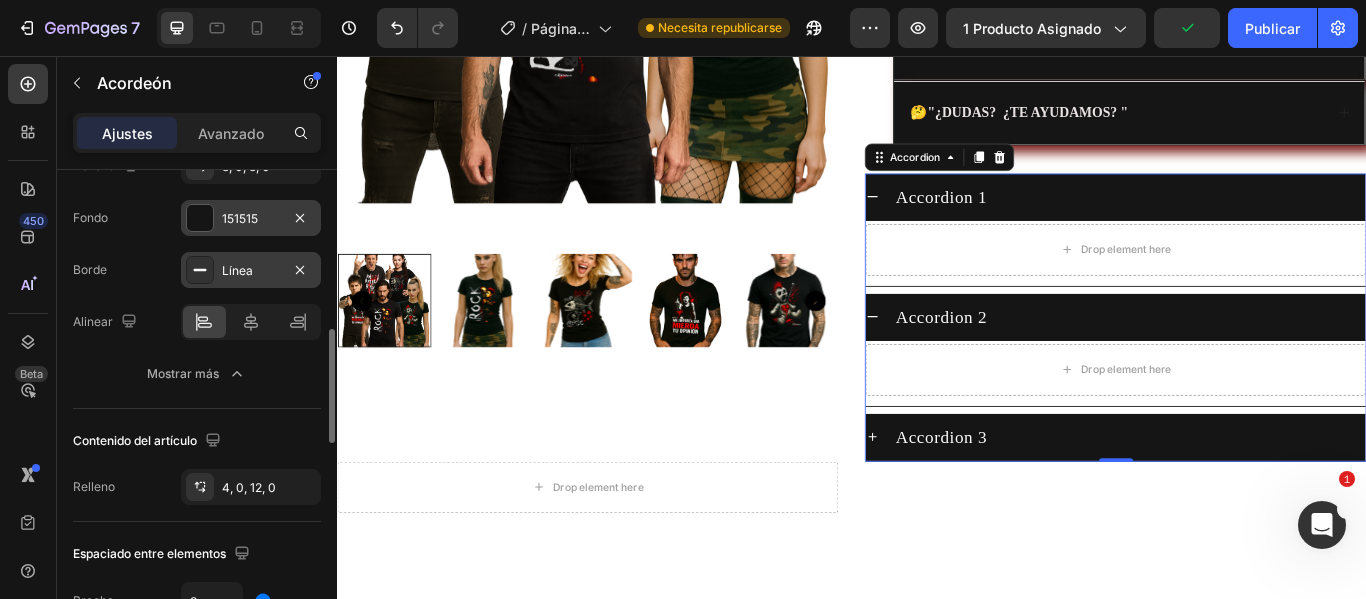 scroll, scrollTop: 274, scrollLeft: 0, axis: vertical 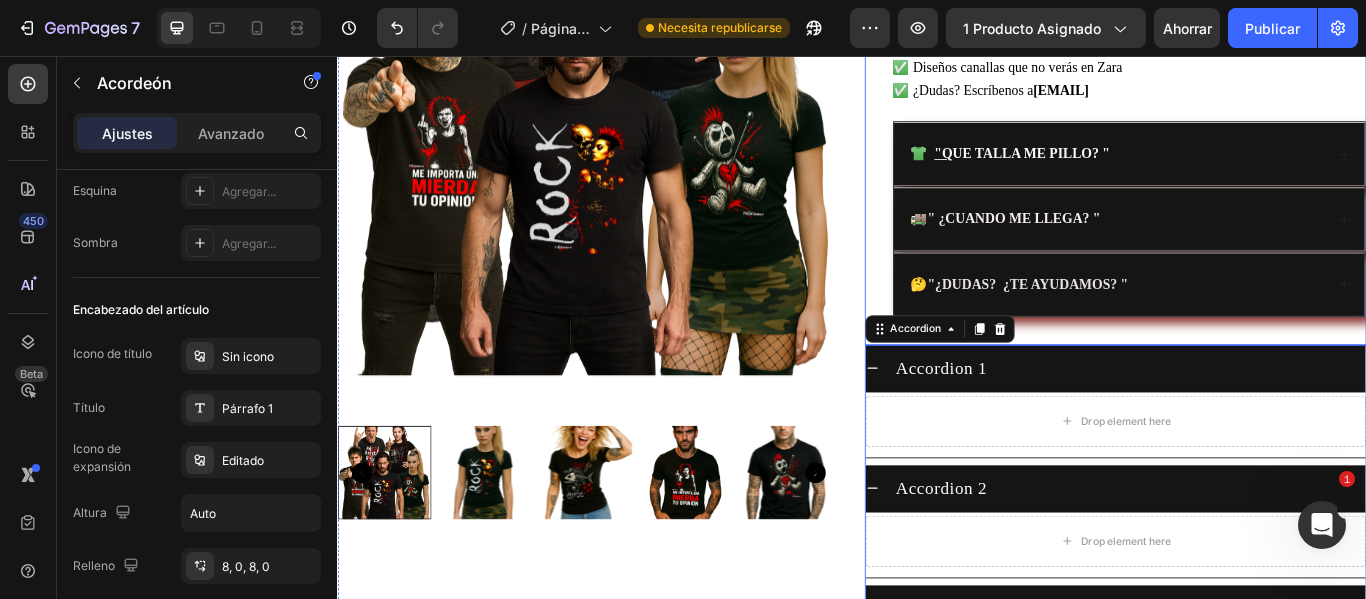 click on "MODELOS A ELEGIR CUERNOS ROCK CUERNOS ROCK CUERNOS ROCK RASPA ROCK RASPA ROCK RASPA ROCK TU OPINIÓN TU OPINIÓN TU OPINIÓN DESTINO CANALLA DESTINO CANALLA DESTINO CANALLA MUÑECO DE TRAPO MUÑECO DE TRAPO MUÑECO DE TRAPO TALLA S S S M M M L L L XL XL XL 2XL 2XL 2XL 3XL 3XL 3XL 4XL 4XL 4XL Product Variants & Swatches
AGREGAR AL CARRITO Add to Cart COMPRAR AHORA Dynamic Checkout
Recuerda: Llévate  2 camisetas por solo 45€
✅ Envío 48–72h desde España
✅ Pack 2x45€, sin trampa ni letra pequeña
✅ Diseños canallas que no verás en Zara
✅ ¿Dudas? Escríbenos a  [EMAIL]
Custom Code Image   — [FIRST] [LAST] ([CITY])  “No solo mola el diseño, la tela es comodísima, lo confirmo...jajaa   No es de esas gordacas que asfixian en verano, volvere  Text Block Icon Icon Icon Icon Icon Icon List Row
👕     " Q UE TALLA ME PILLO? "
🚚   " ¿" at bounding box center (1244, -17) 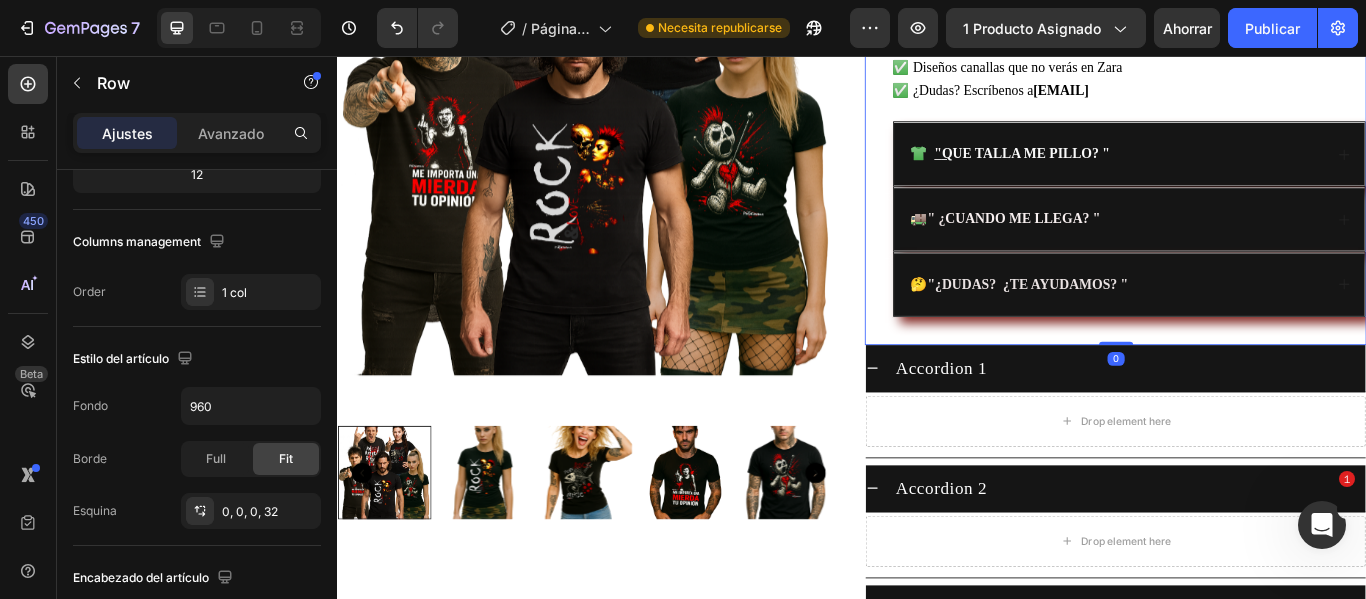 scroll, scrollTop: 0, scrollLeft: 0, axis: both 